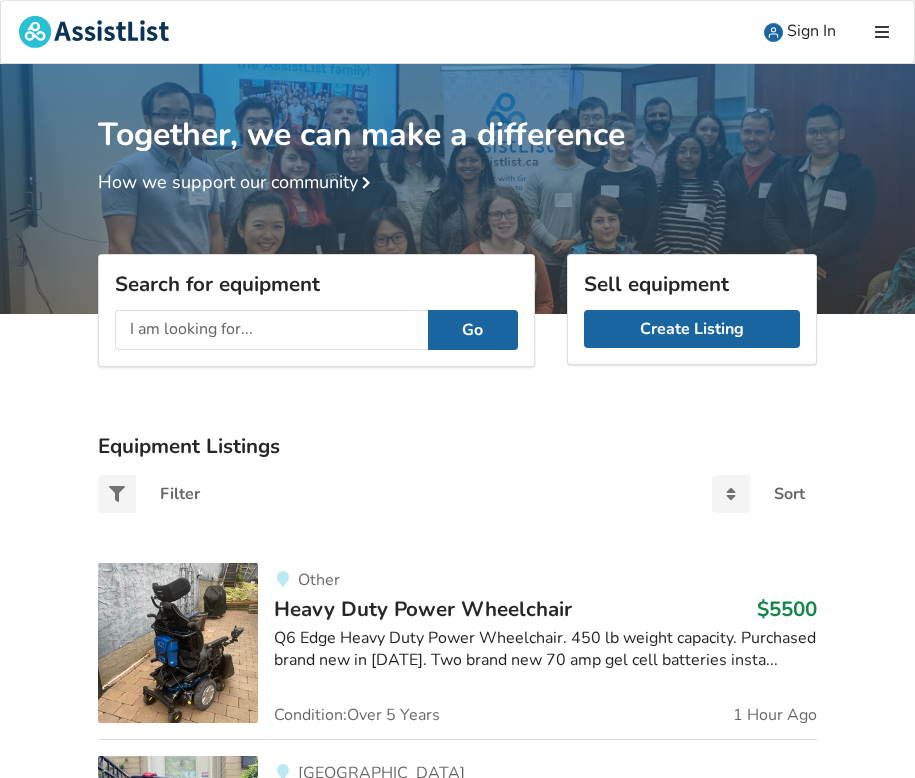 scroll, scrollTop: 0, scrollLeft: 0, axis: both 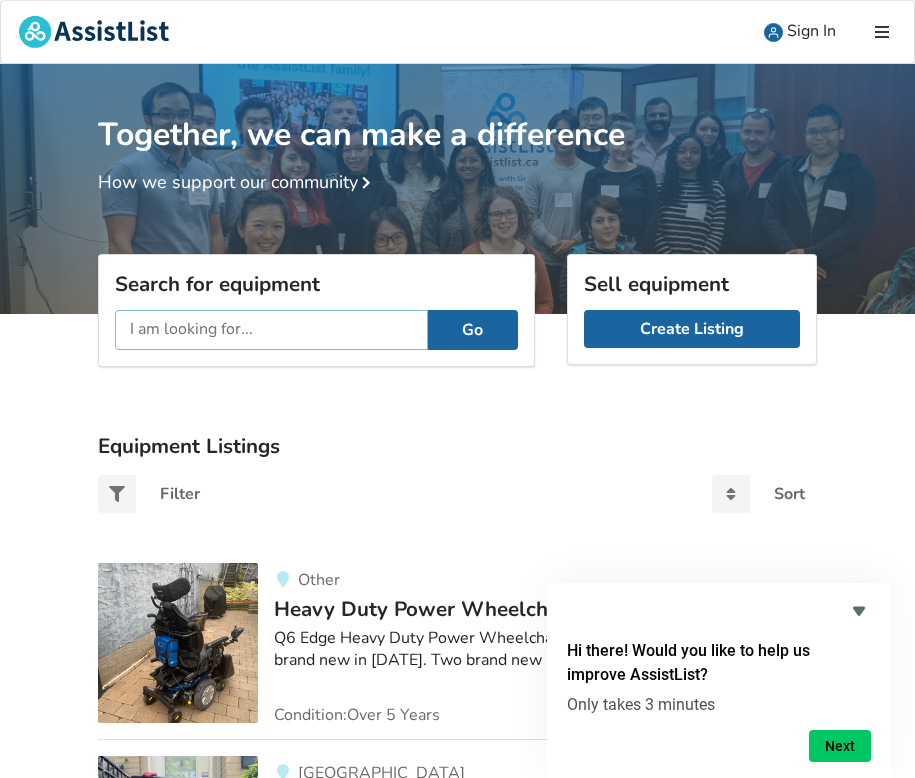 click at bounding box center [271, 330] 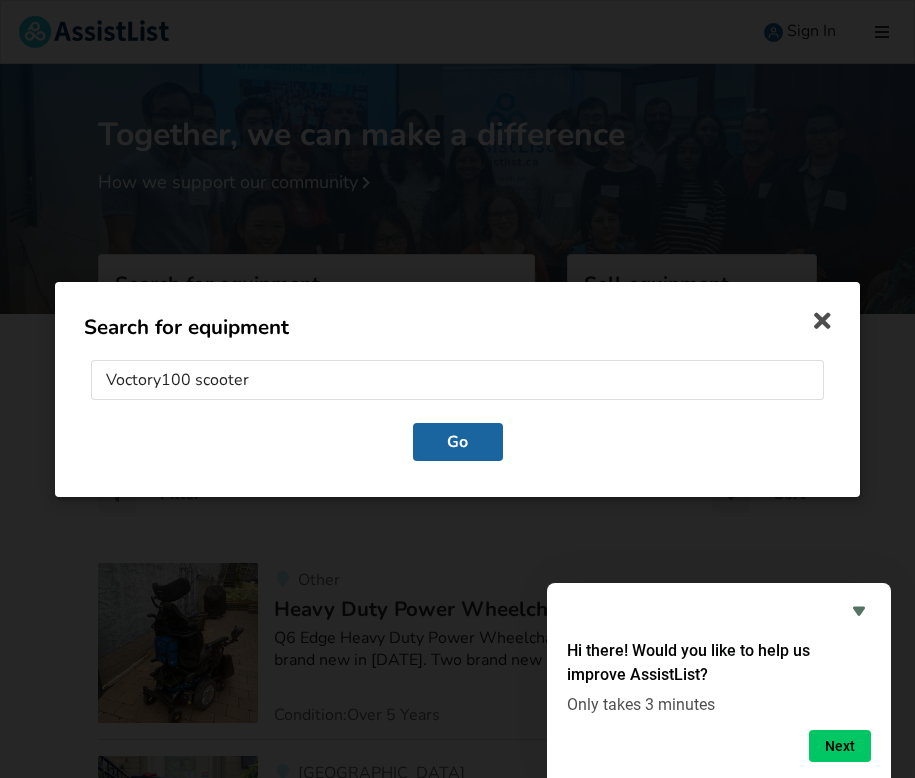 drag, startPoint x: 283, startPoint y: 343, endPoint x: 235, endPoint y: 349, distance: 48.373547 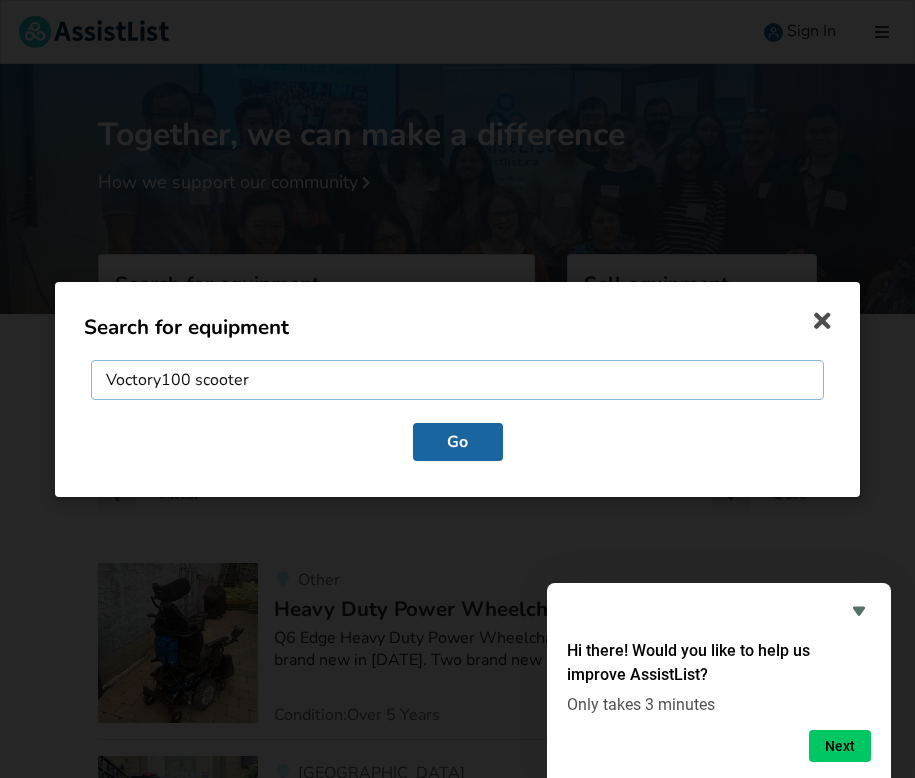 click on "Voctory100 scooter" at bounding box center [457, 380] 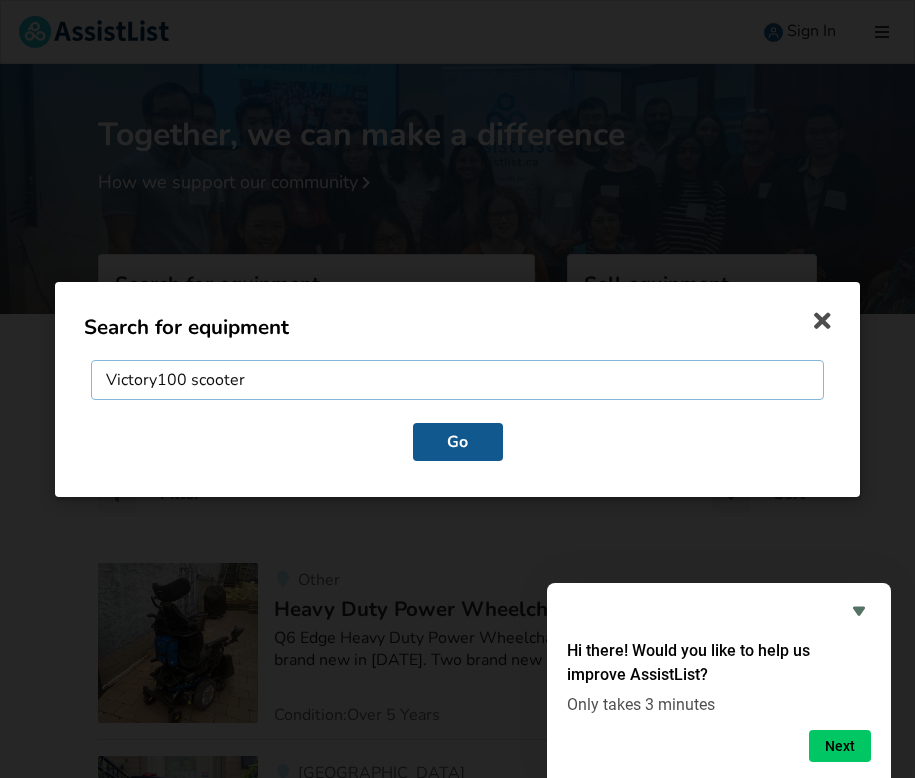 type on "Victory100 scooter" 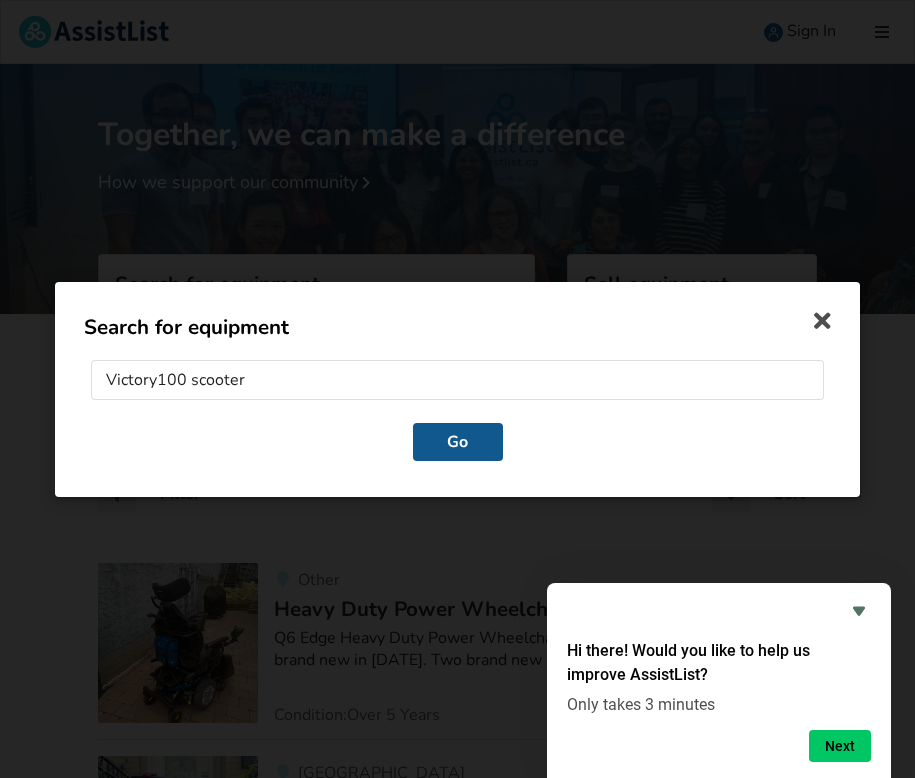click on "Go" at bounding box center [458, 441] 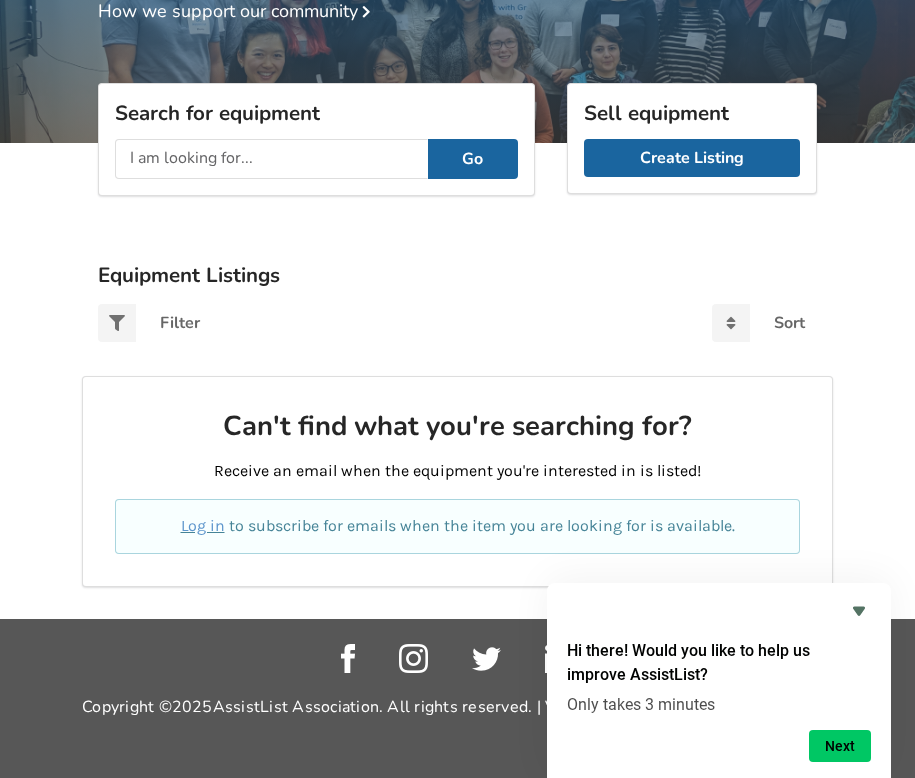 scroll, scrollTop: 169, scrollLeft: 0, axis: vertical 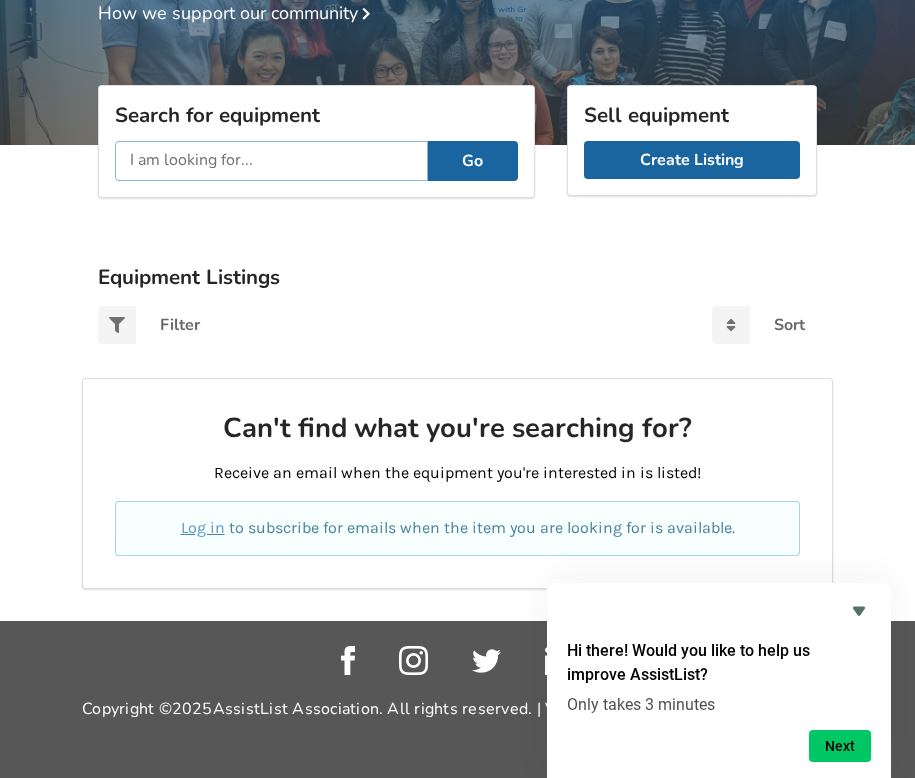 drag, startPoint x: 266, startPoint y: 159, endPoint x: 66, endPoint y: 143, distance: 200.63898 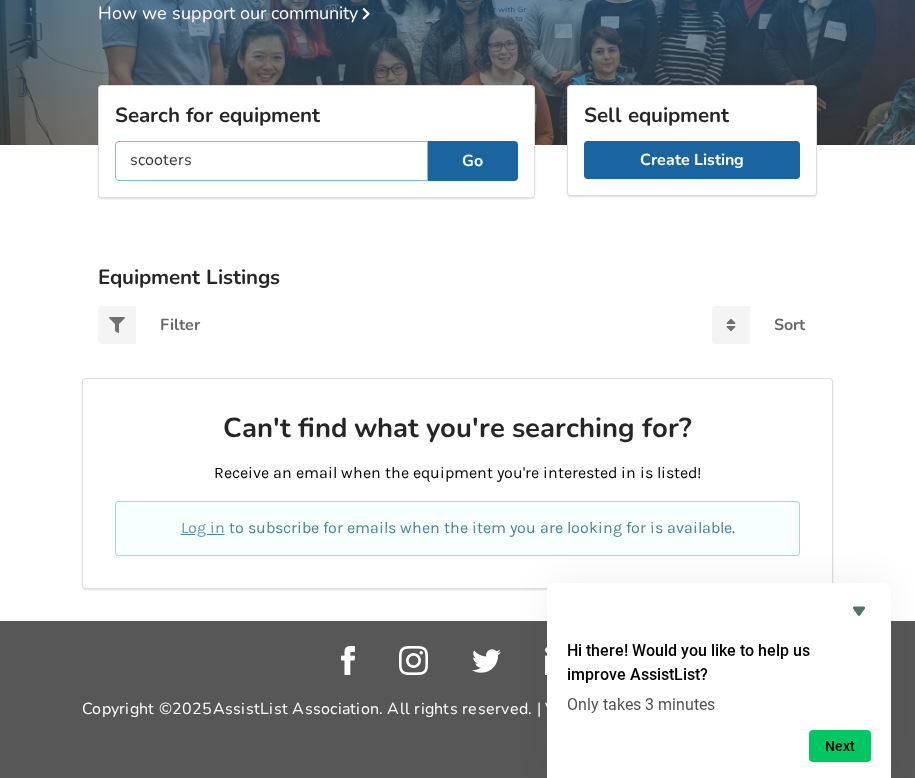 type on "scooters" 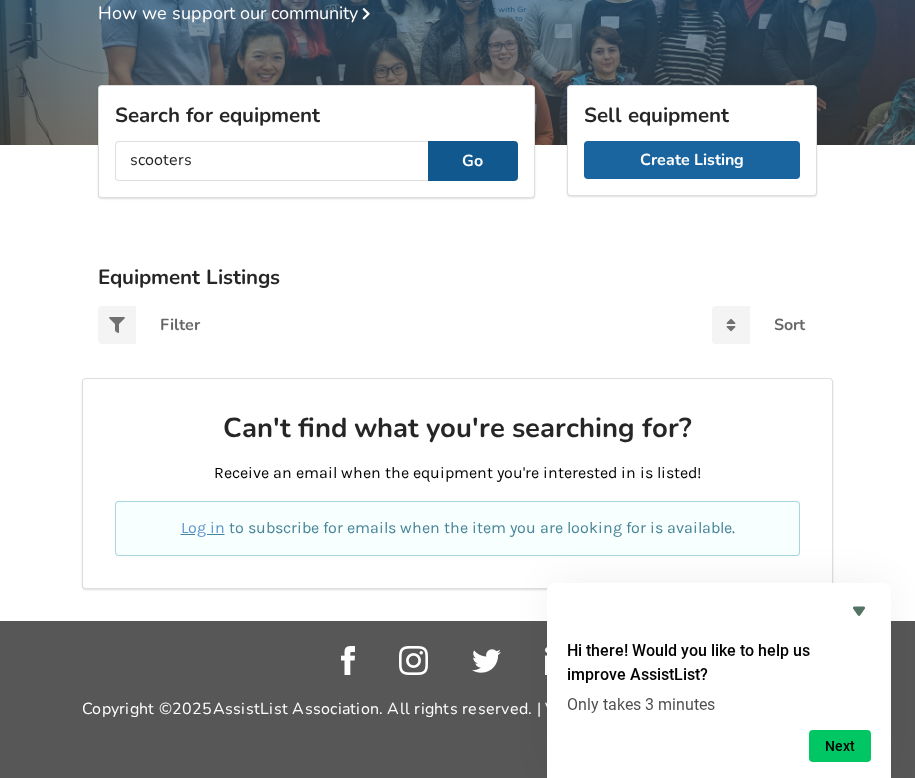 click on "Go" at bounding box center (473, 161) 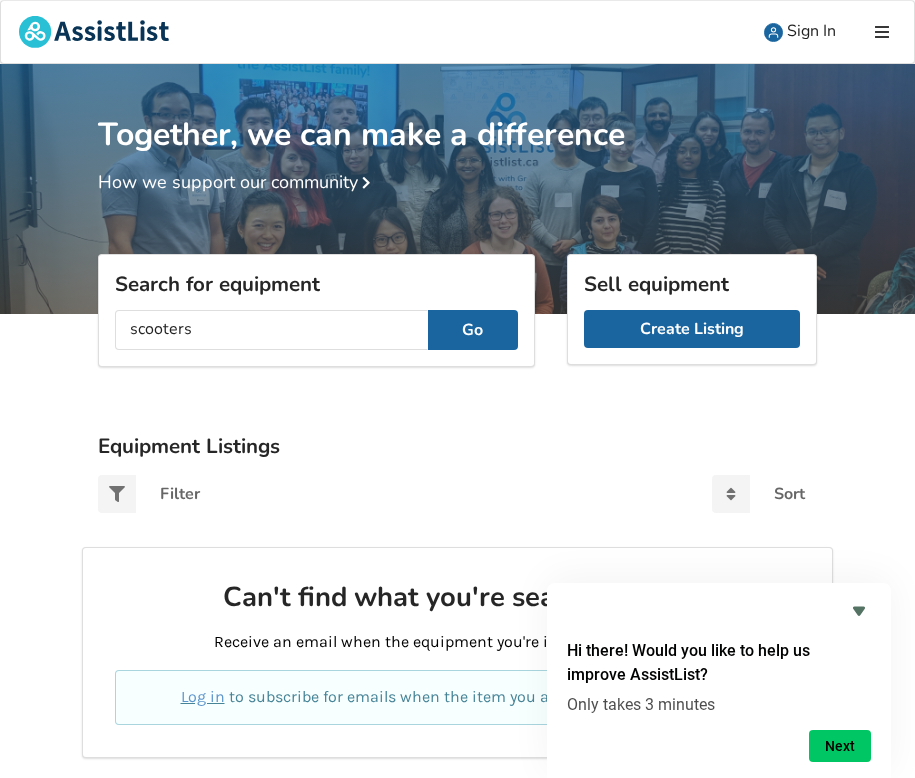 scroll, scrollTop: 0, scrollLeft: 0, axis: both 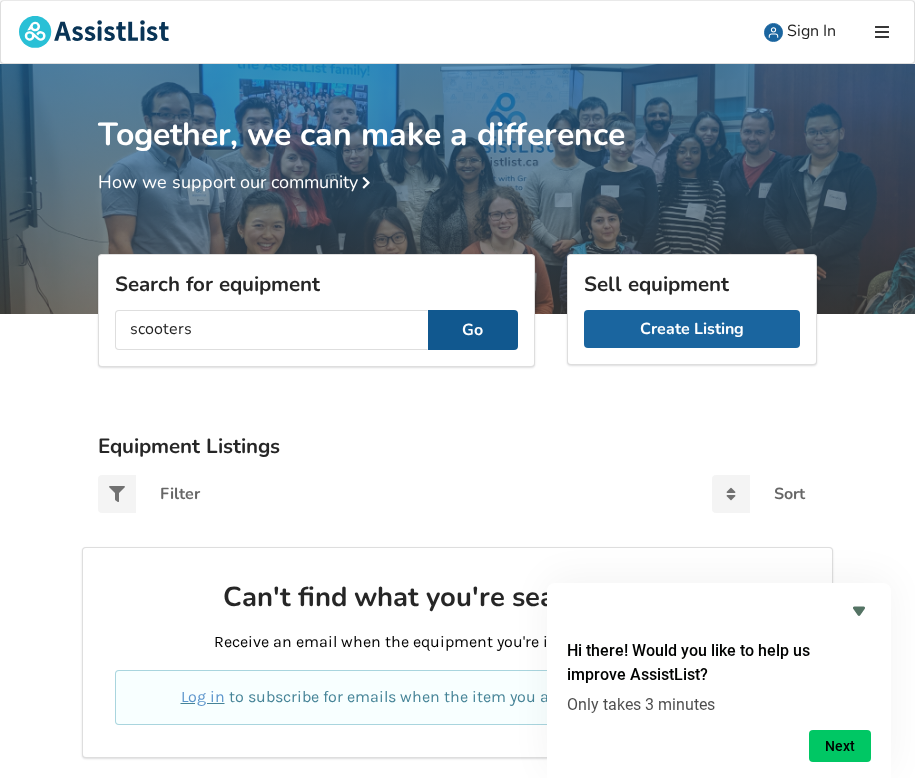 click on "Go" at bounding box center (473, 330) 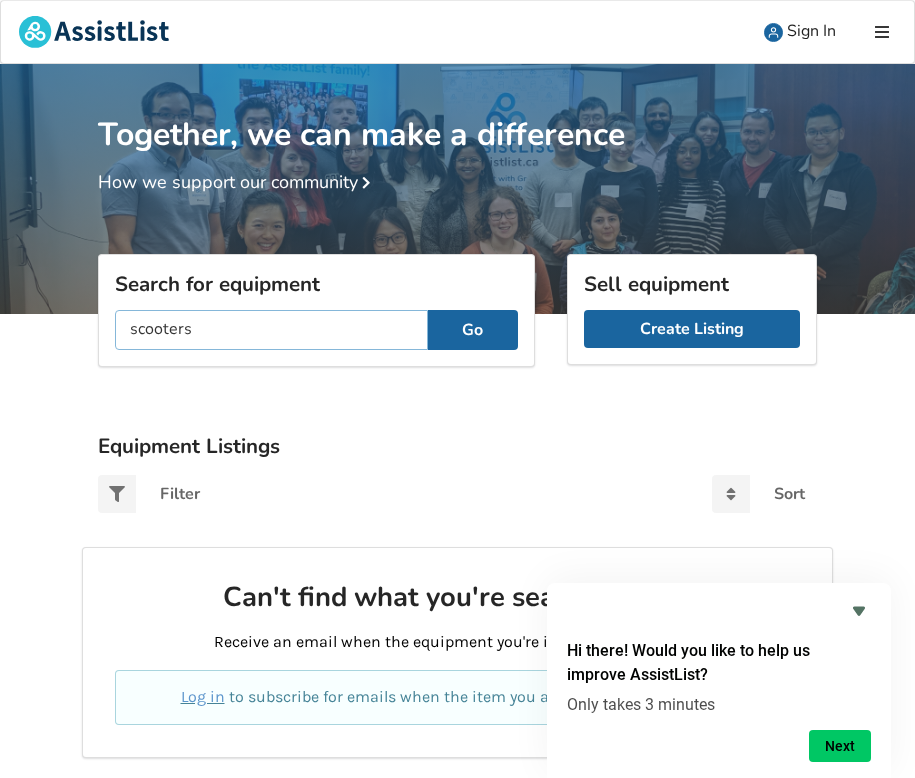click on "scooters" at bounding box center [271, 330] 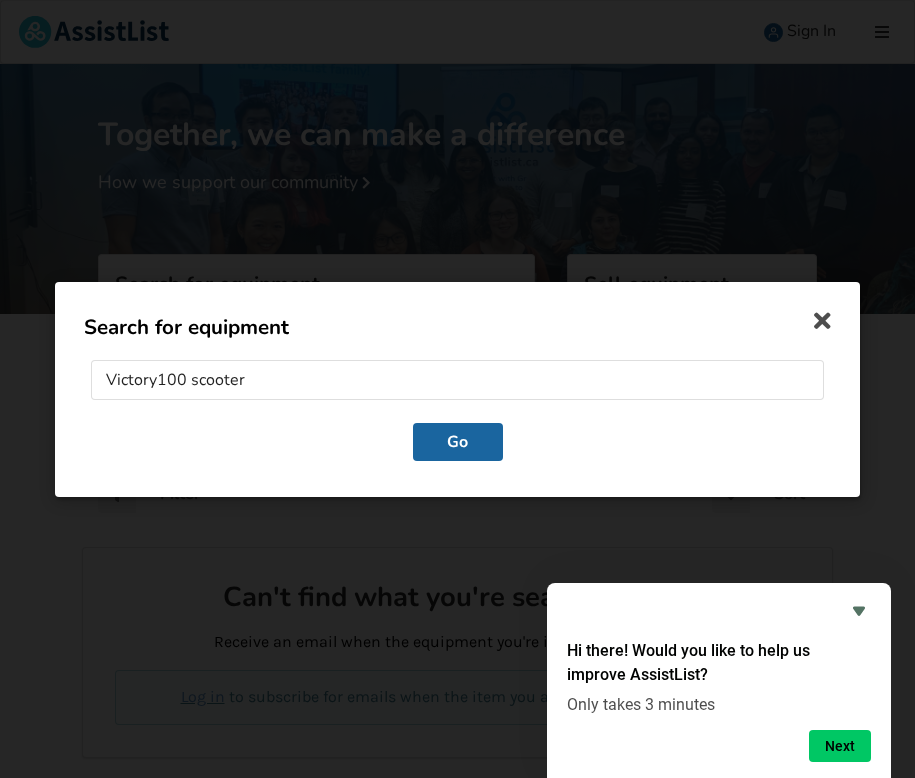 drag, startPoint x: 189, startPoint y: 383, endPoint x: 64, endPoint y: 378, distance: 125.09996 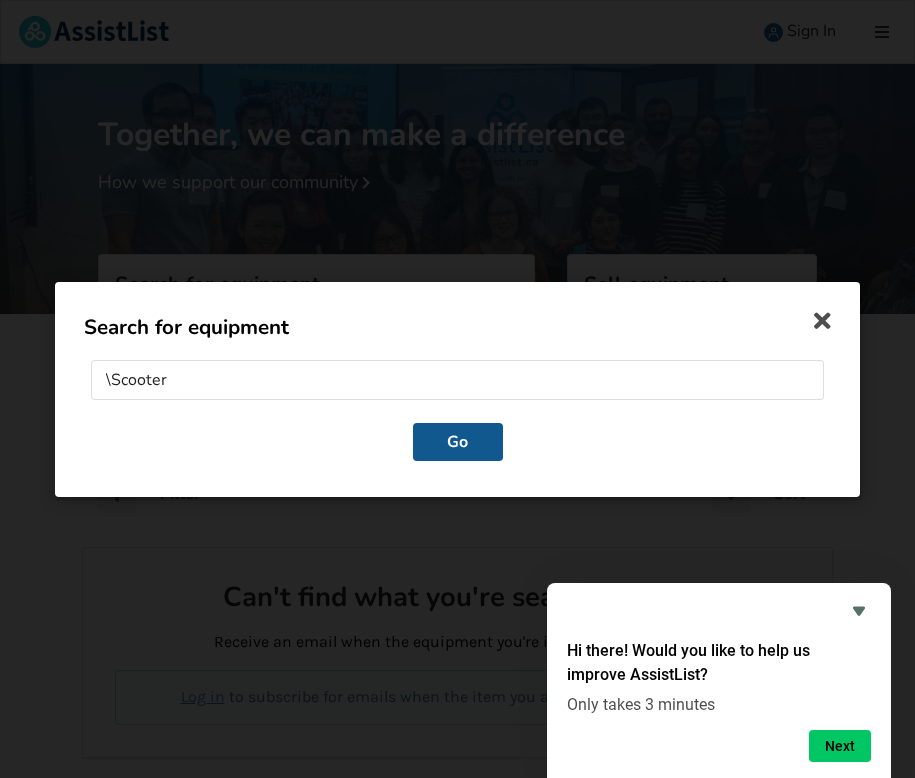 type on "\Scooter" 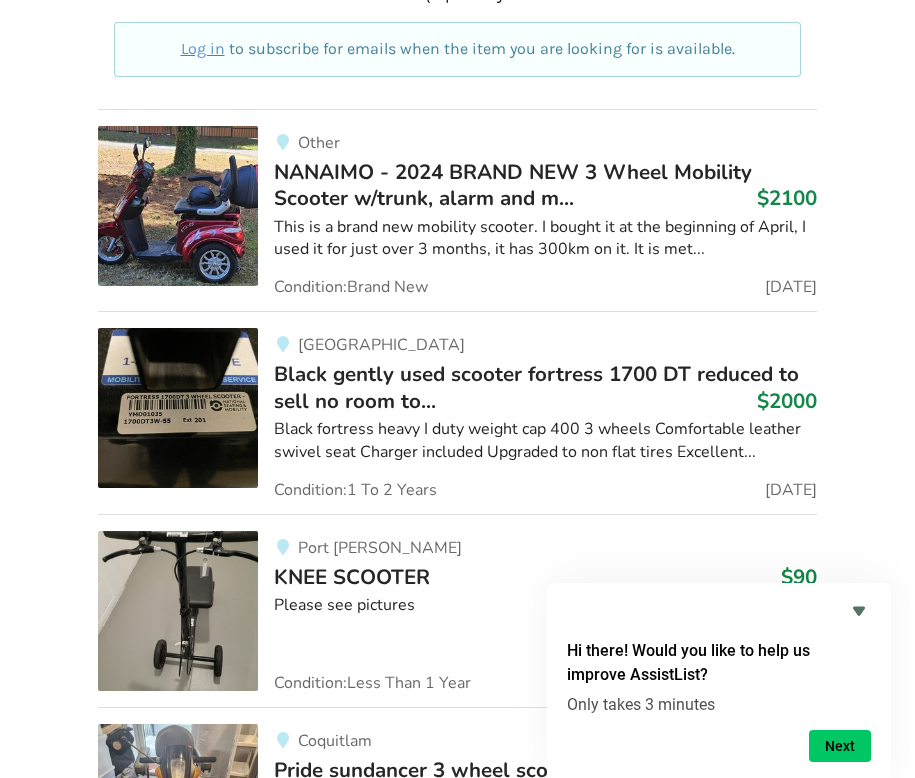 scroll, scrollTop: 1295, scrollLeft: 0, axis: vertical 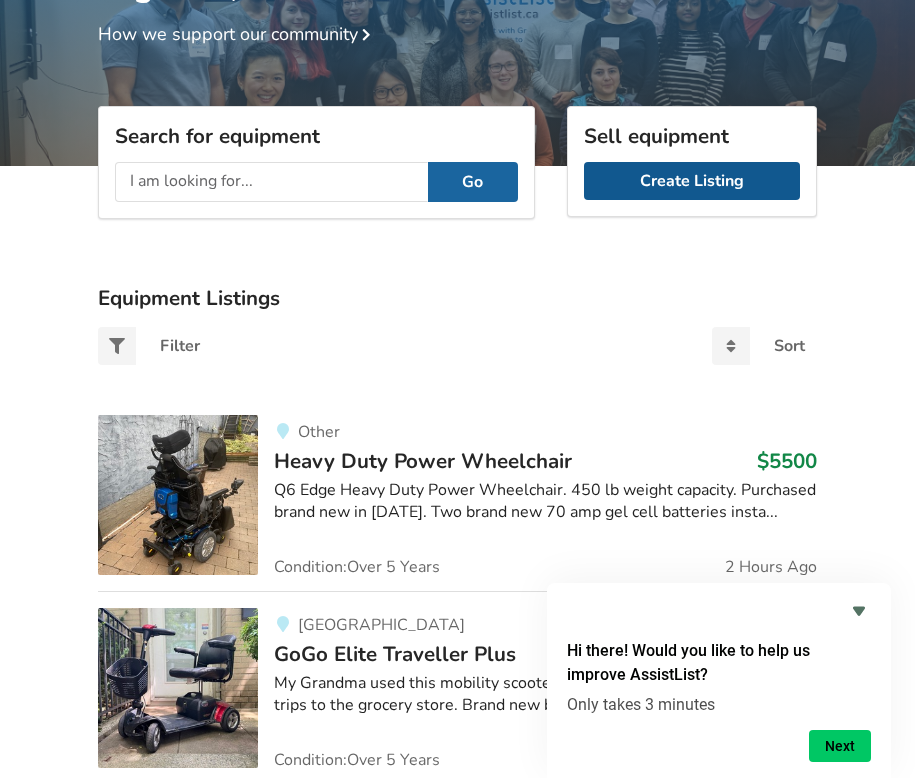 click on "Create Listing" at bounding box center (692, 181) 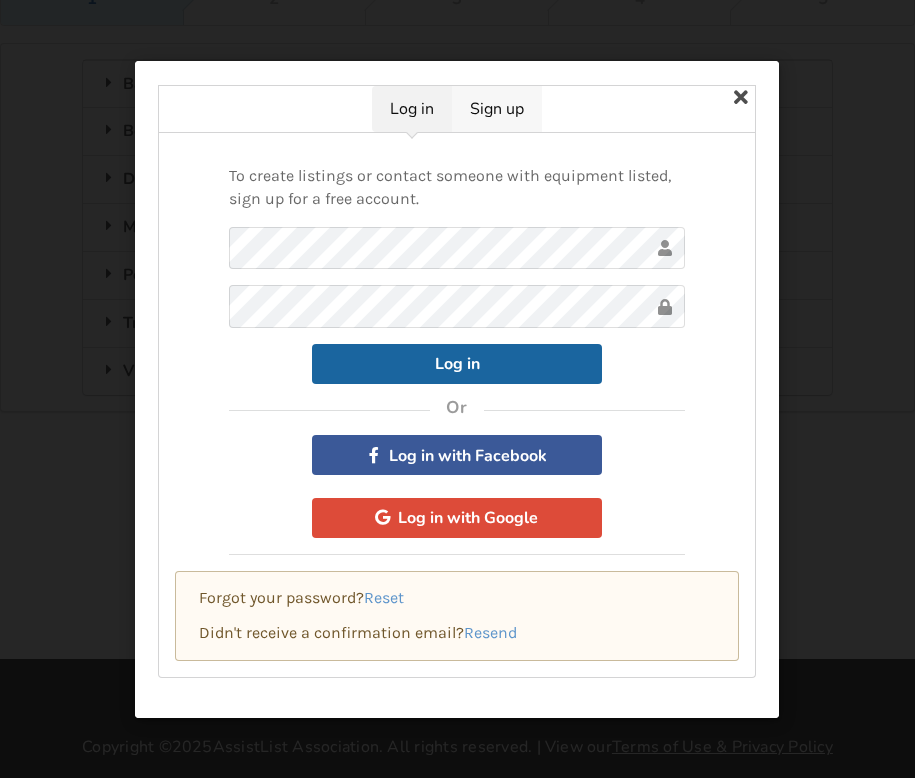 click on "Sign up" at bounding box center (498, 109) 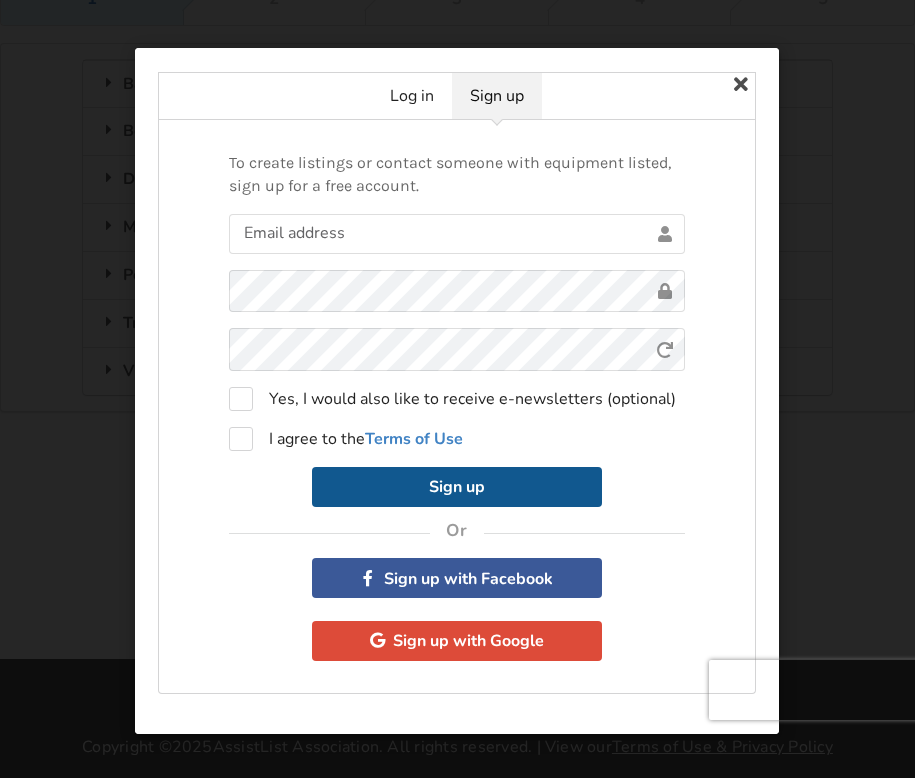 click on "Sign up" at bounding box center (458, 487) 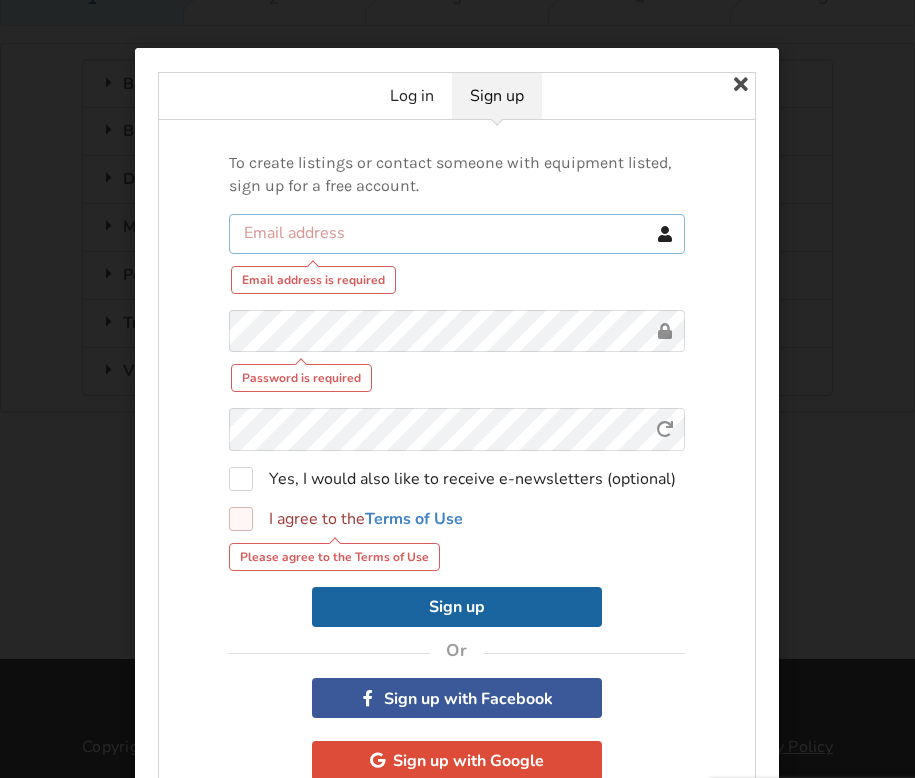 click at bounding box center [458, 234] 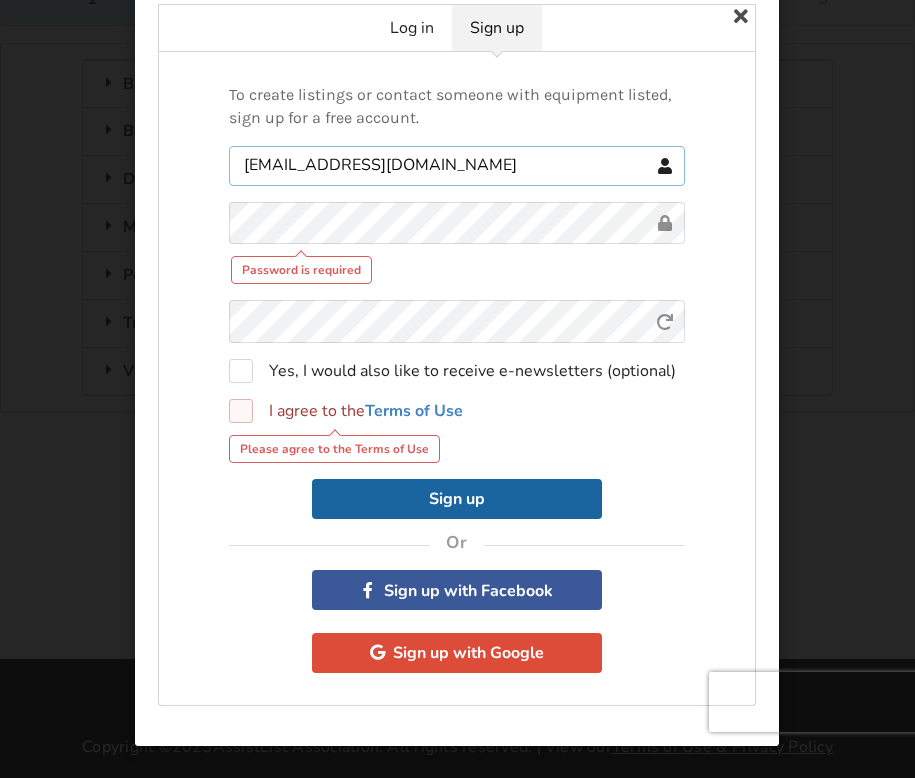 scroll, scrollTop: 68, scrollLeft: 0, axis: vertical 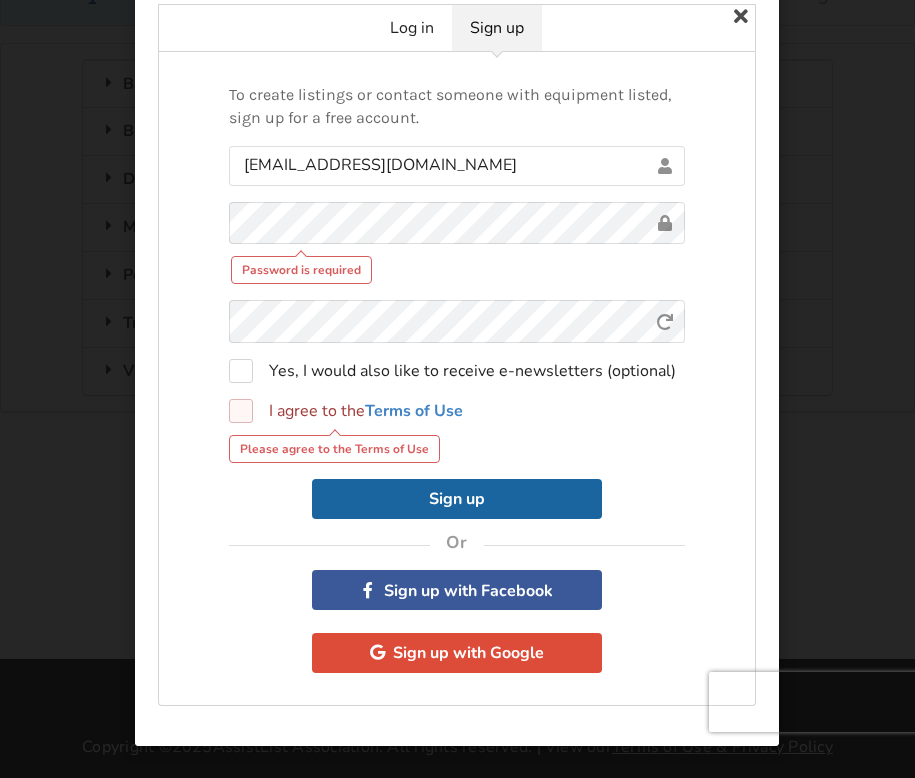 click on "Password is required" at bounding box center (301, 270) 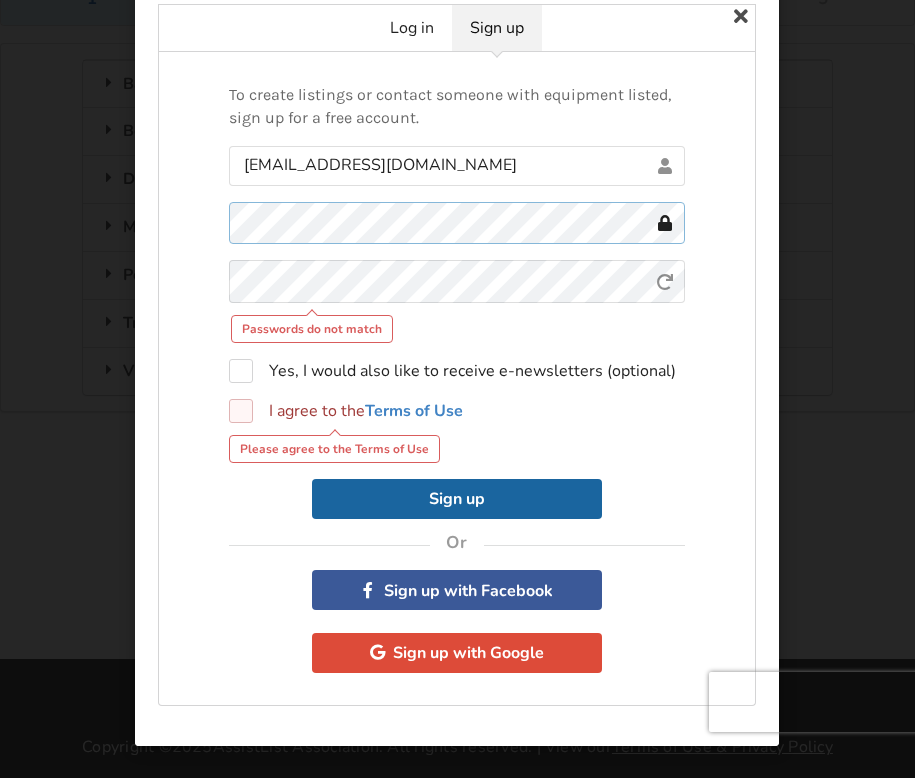 click on "Sign up" at bounding box center (458, 499) 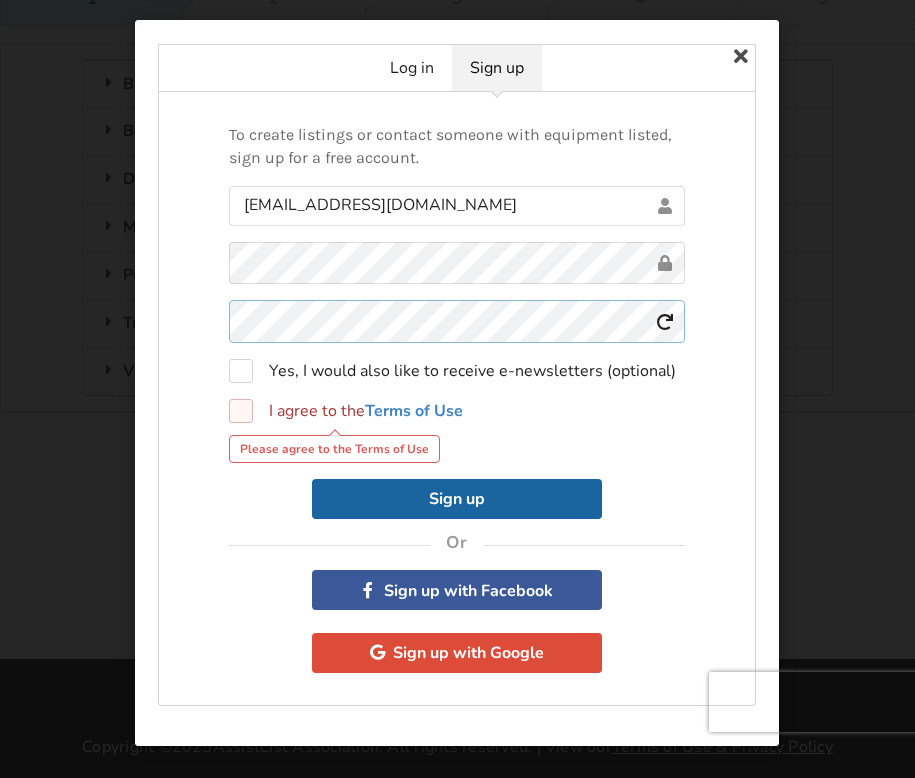 scroll, scrollTop: 28, scrollLeft: 0, axis: vertical 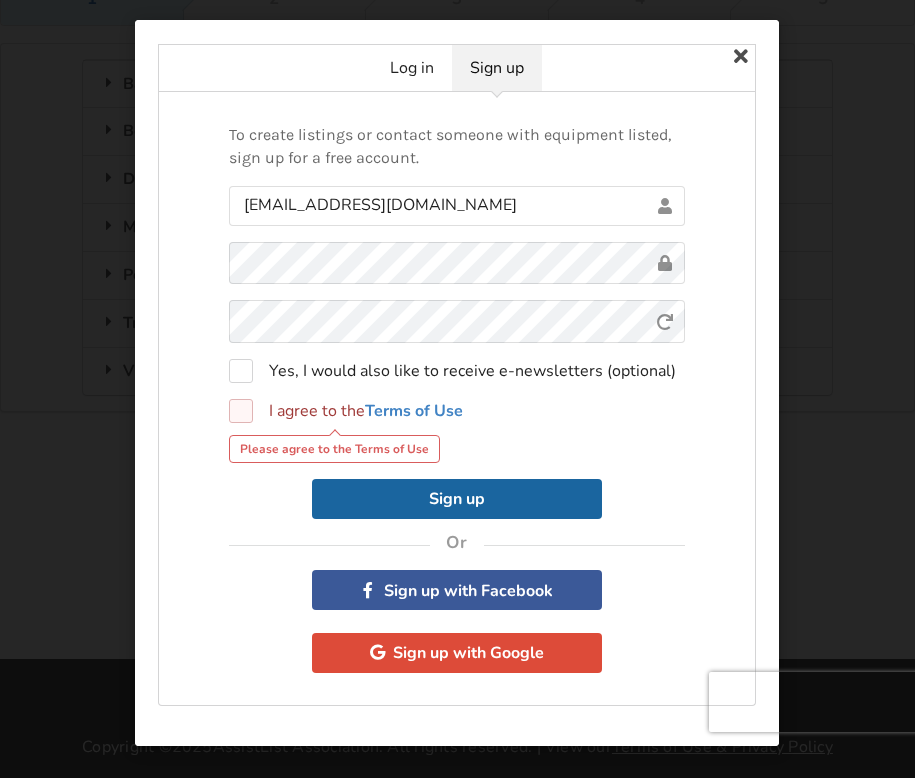 click on "I agree to the  Terms of Use" at bounding box center [347, 411] 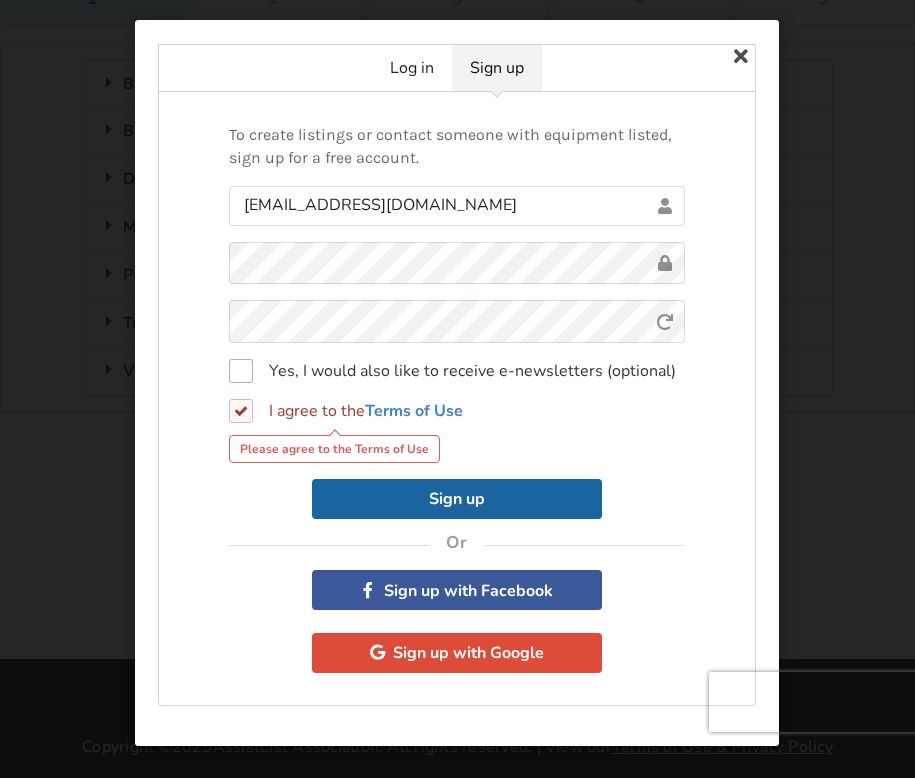 scroll, scrollTop: 0, scrollLeft: 0, axis: both 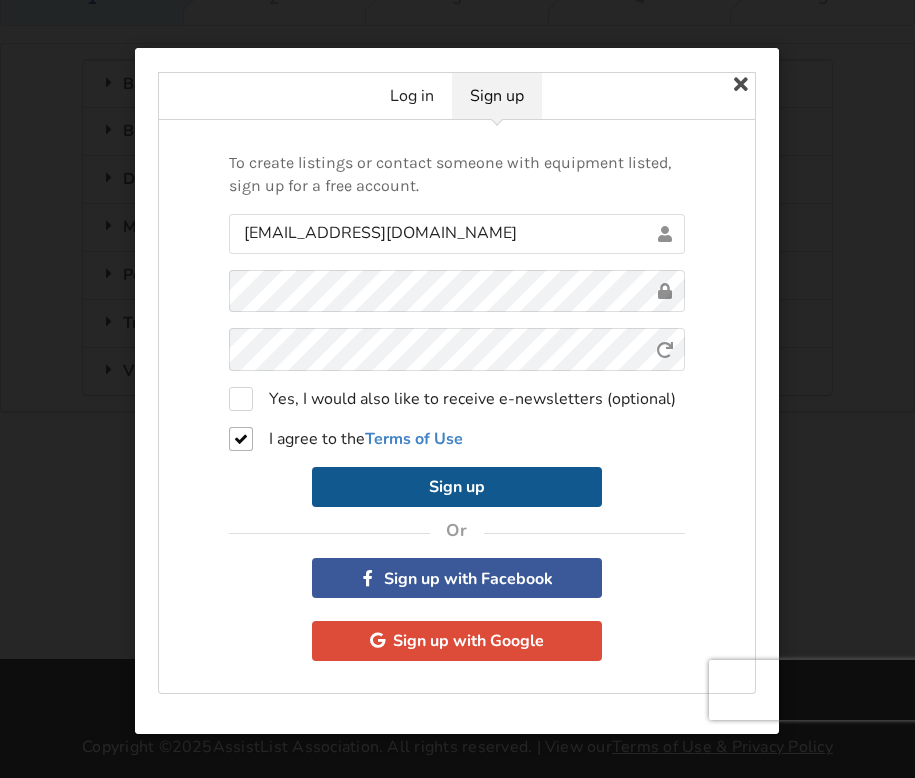 click on "Sign up" at bounding box center [458, 487] 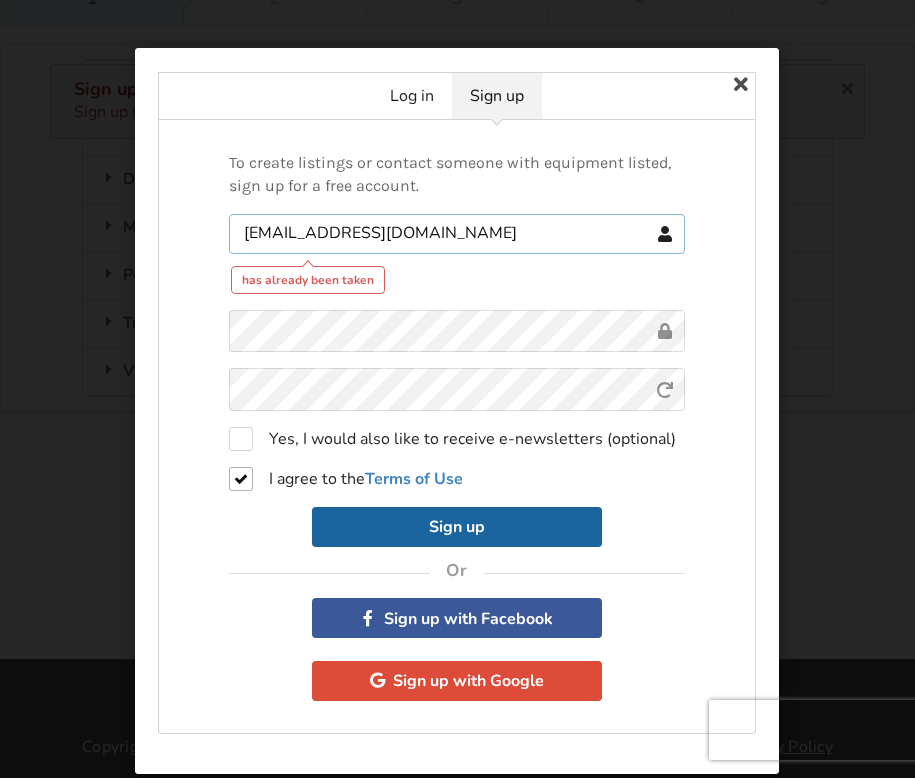 click on "[EMAIL_ADDRESS][DOMAIN_NAME]" at bounding box center [458, 234] 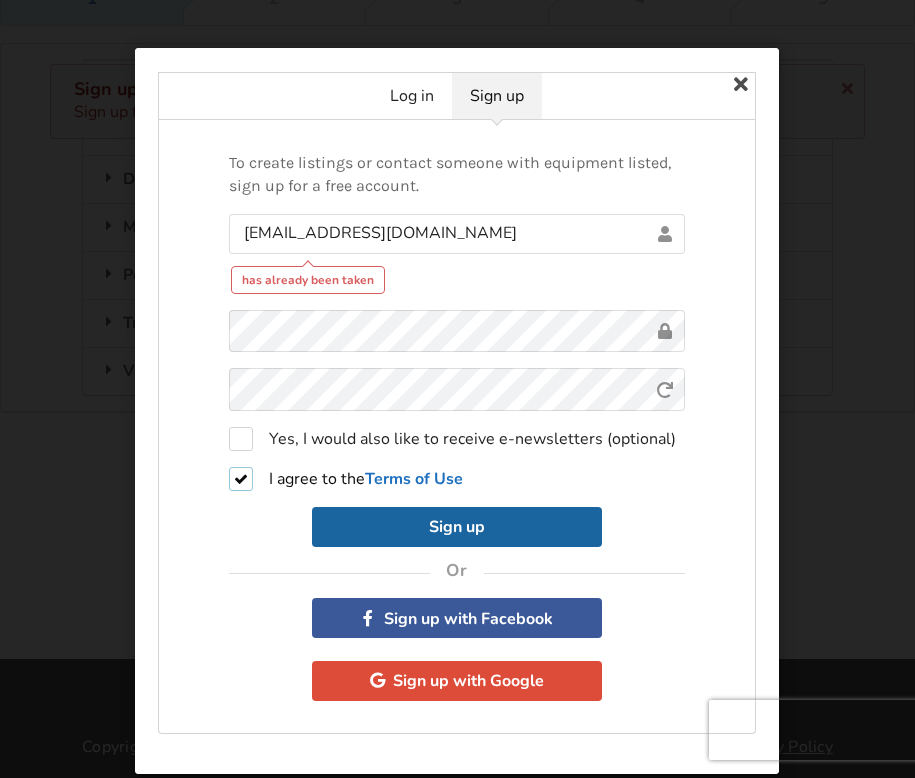 click on "Terms of Use" at bounding box center (415, 479) 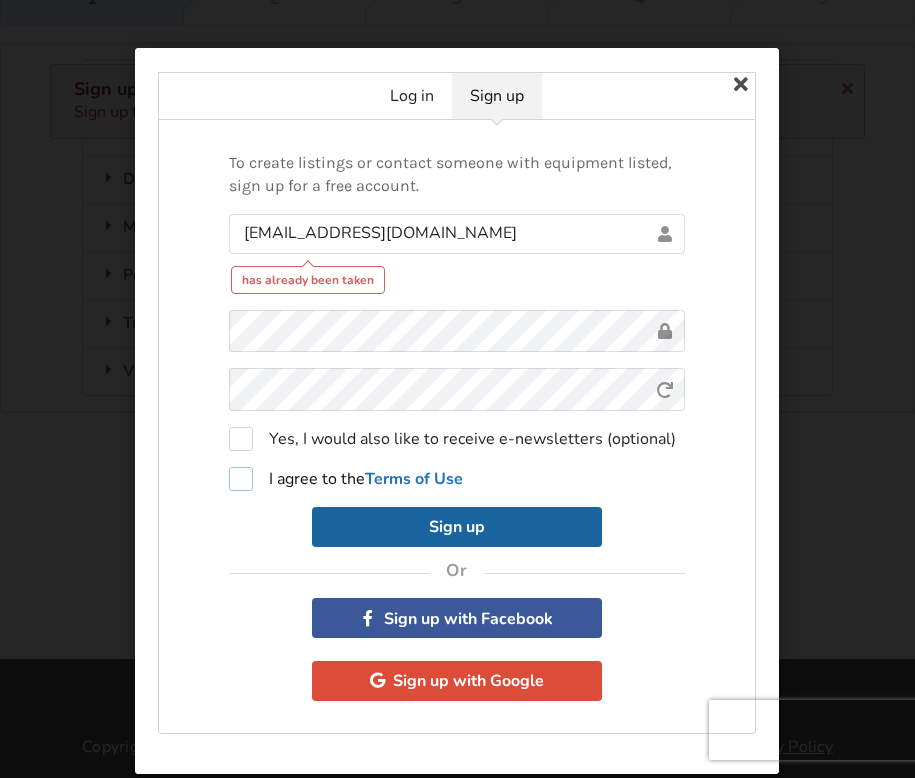 checkbox on "false" 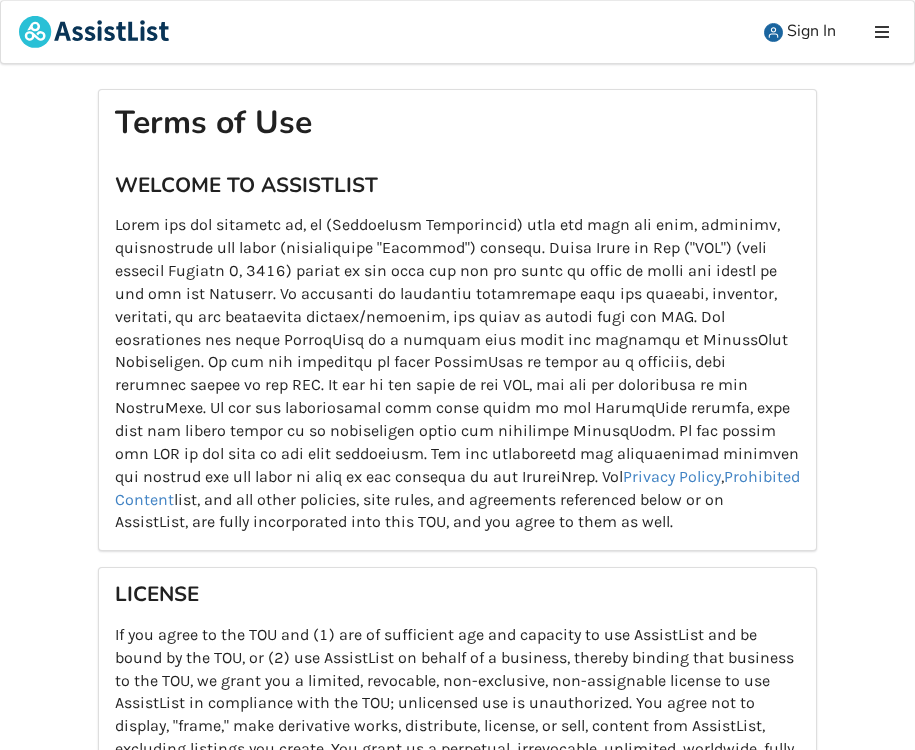 scroll, scrollTop: 102, scrollLeft: 0, axis: vertical 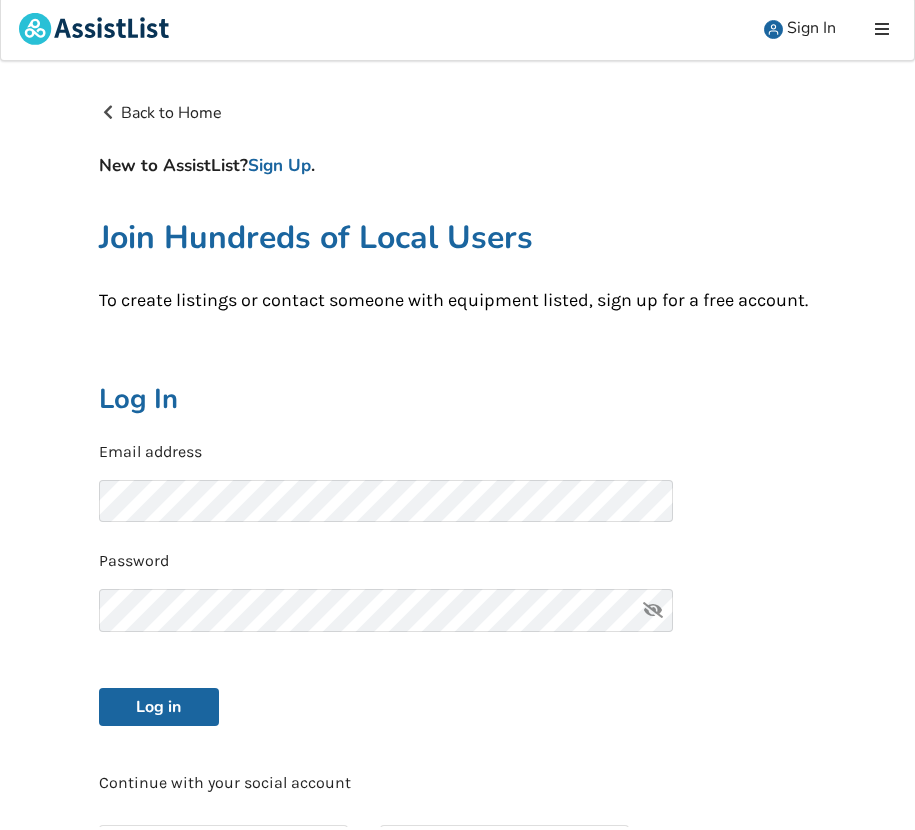 click on "Email address" at bounding box center (458, 455) 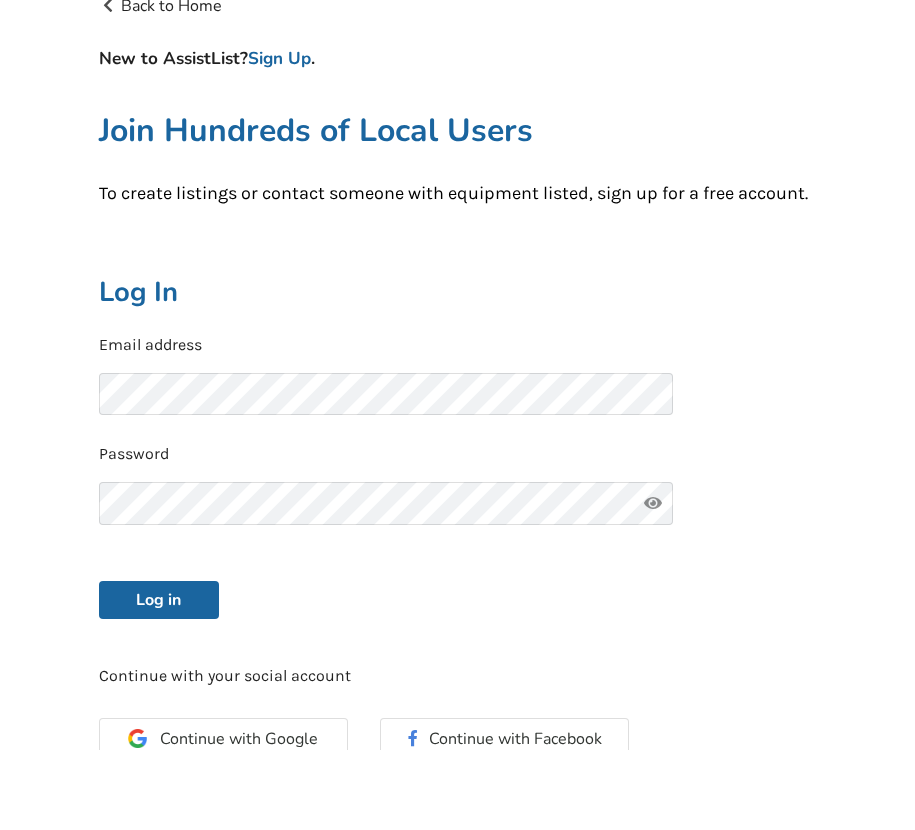 scroll, scrollTop: 31, scrollLeft: 0, axis: vertical 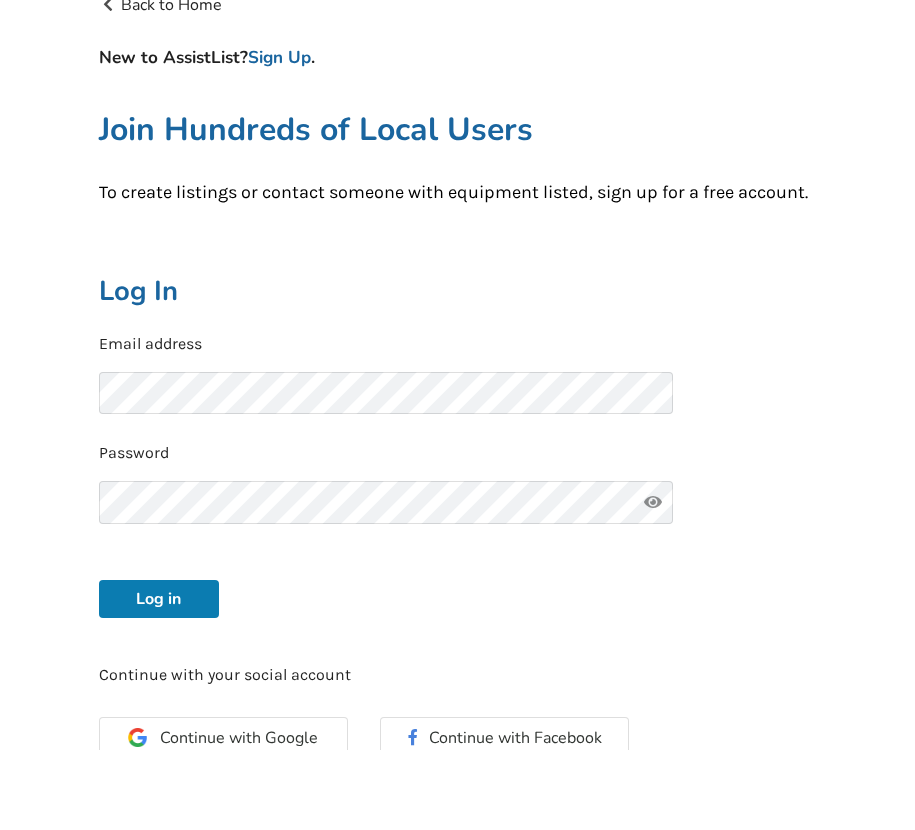 drag, startPoint x: 141, startPoint y: 595, endPoint x: 109, endPoint y: 604, distance: 33.24154 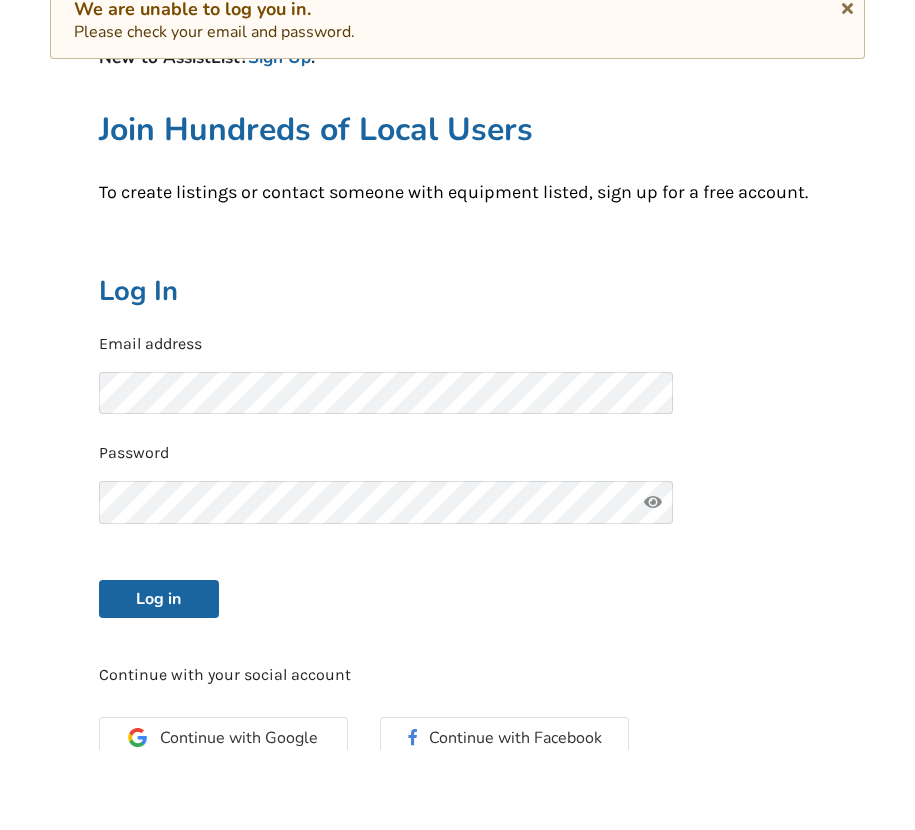 click at bounding box center (653, 582) 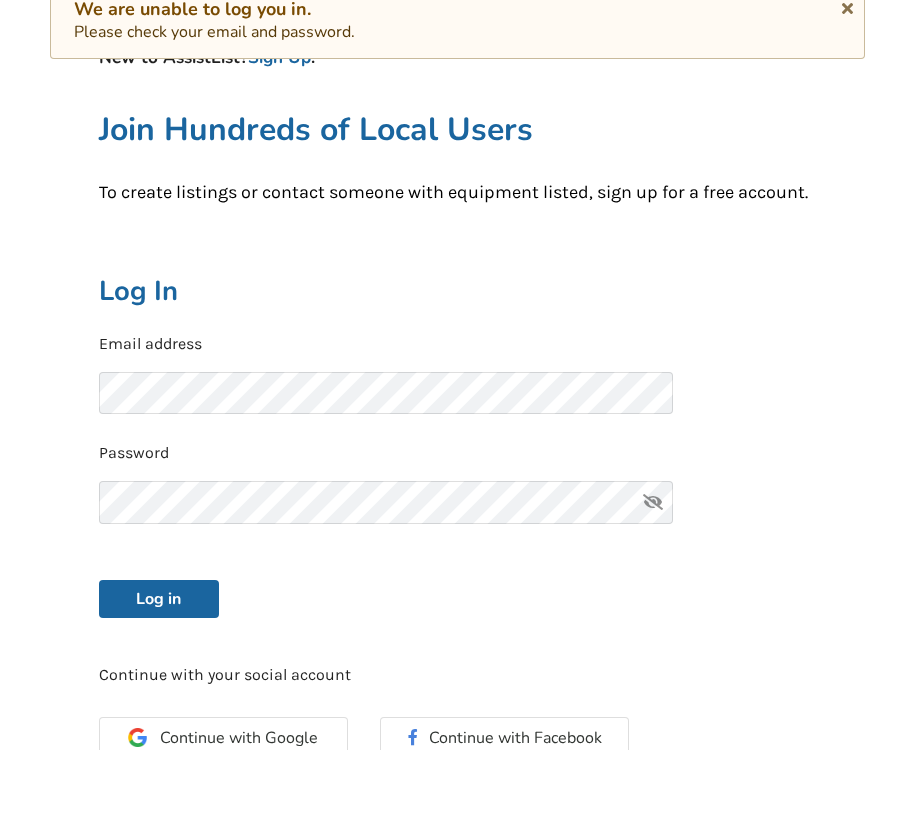 click at bounding box center (653, 582) 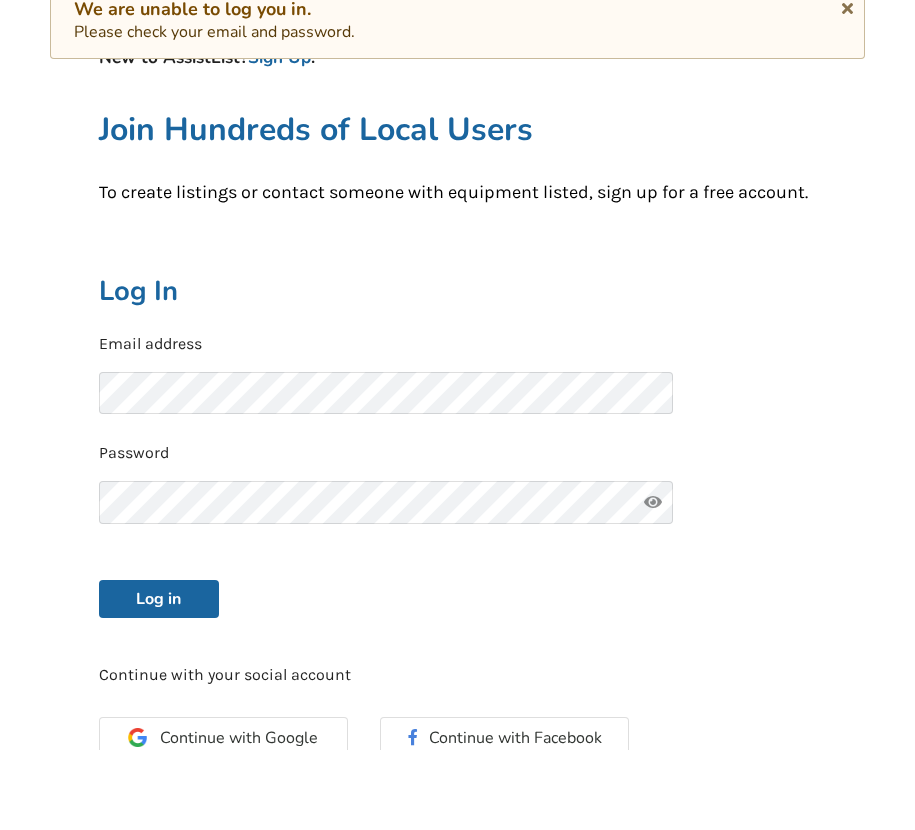 click at bounding box center [653, 582] 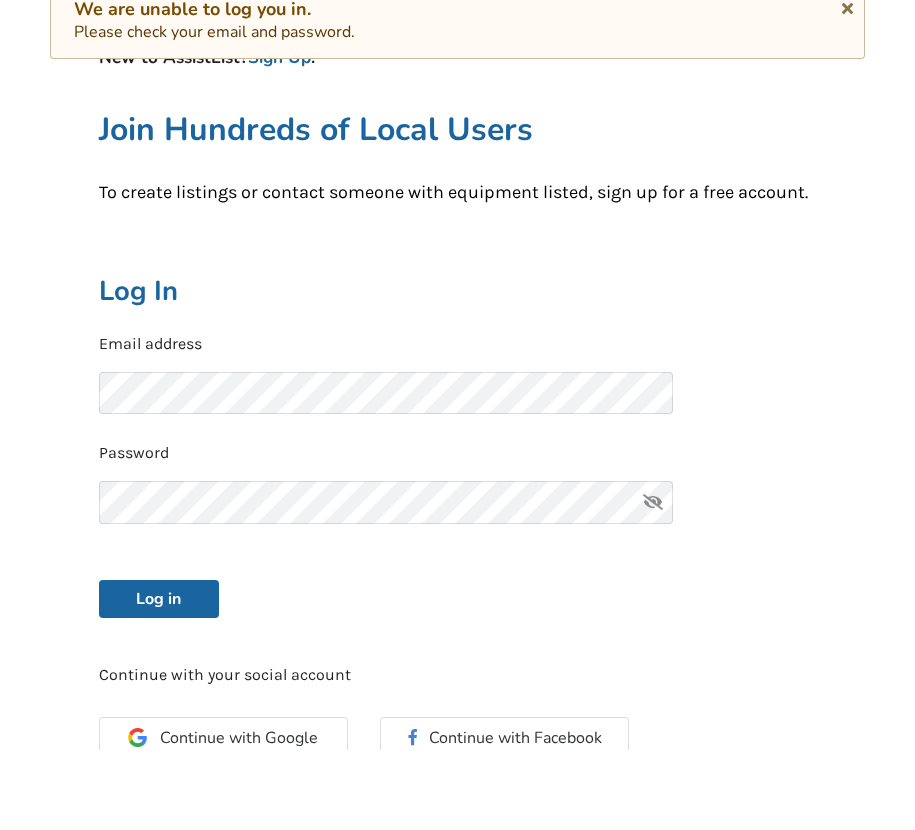 click at bounding box center (653, 582) 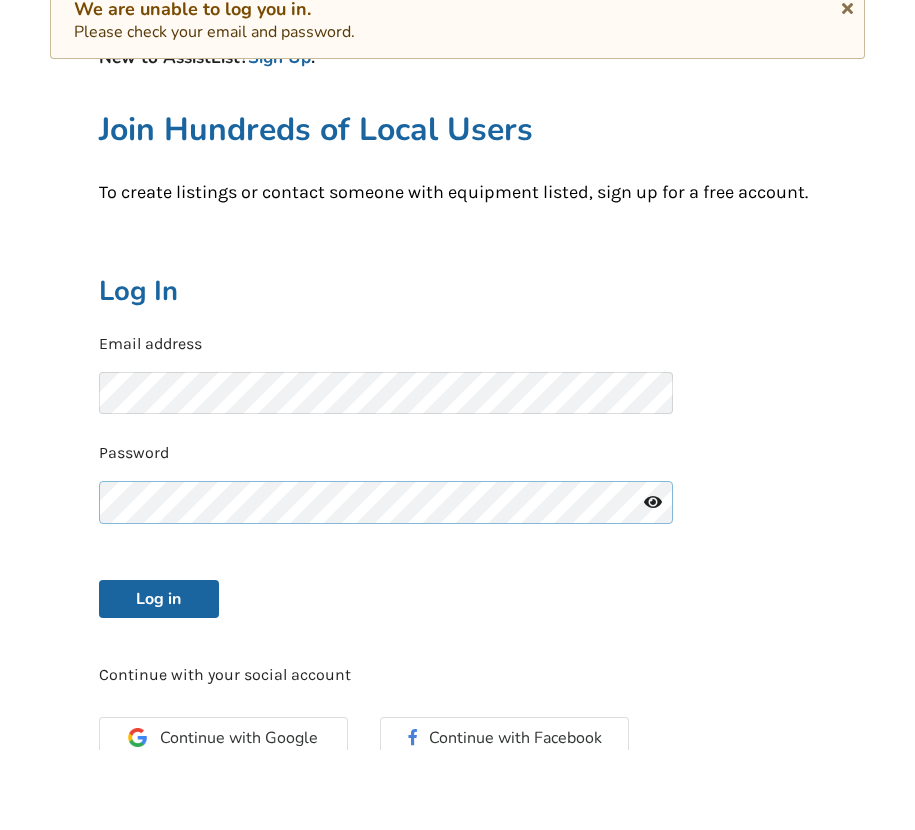 click on "Log in" at bounding box center (159, 679) 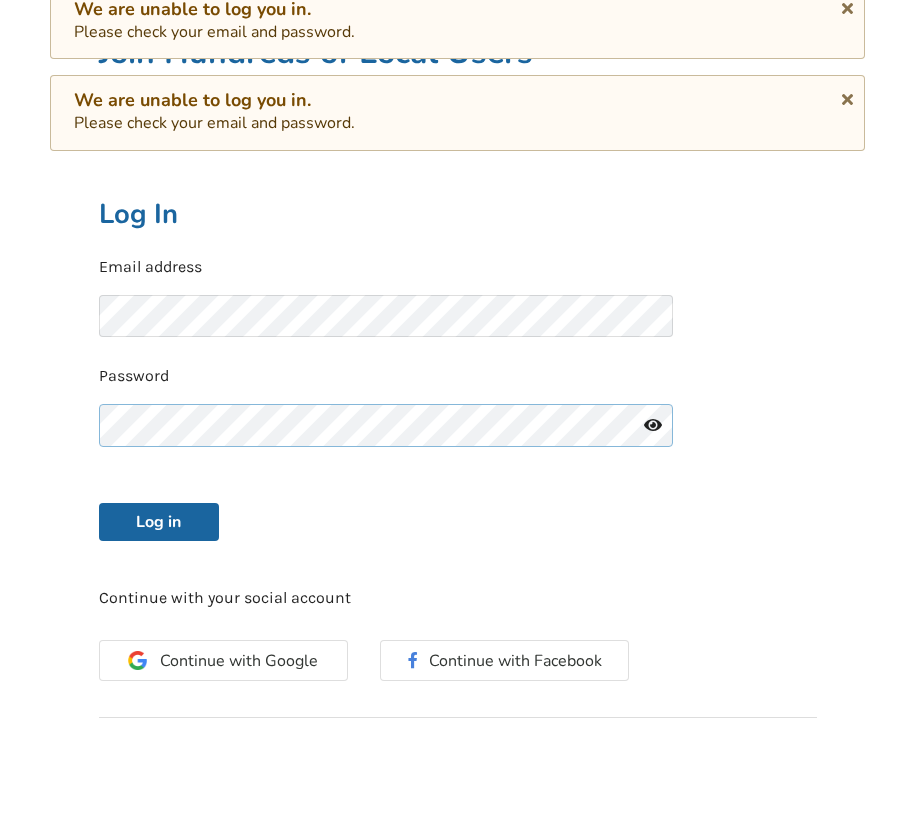 scroll, scrollTop: 113, scrollLeft: 0, axis: vertical 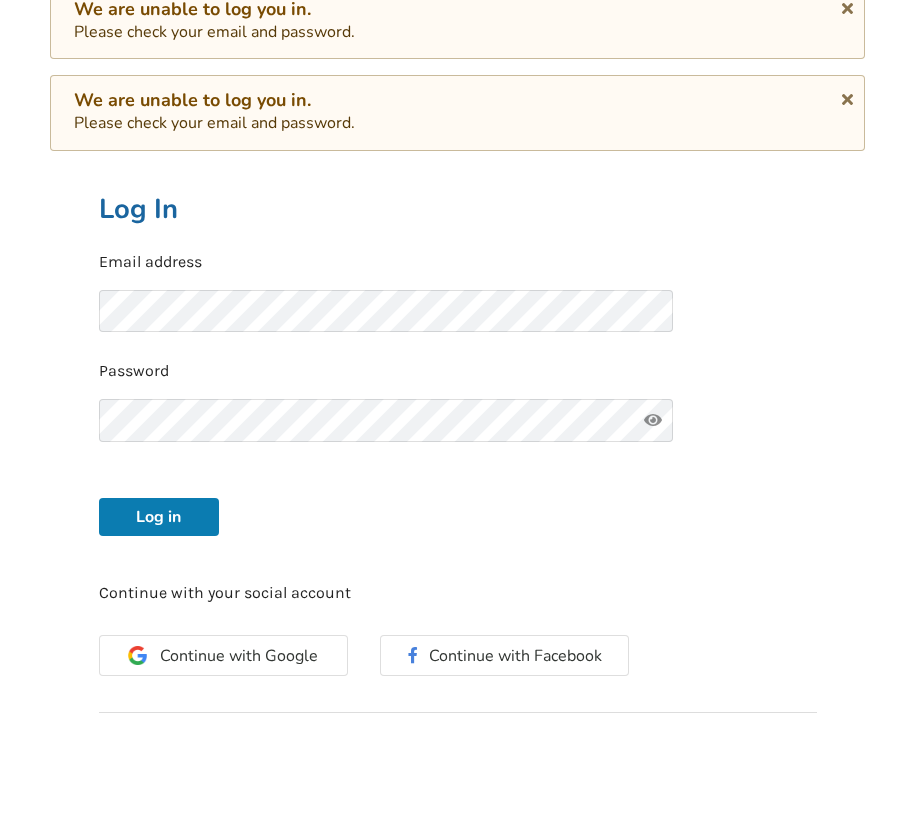 click on "Log in" at bounding box center (159, 597) 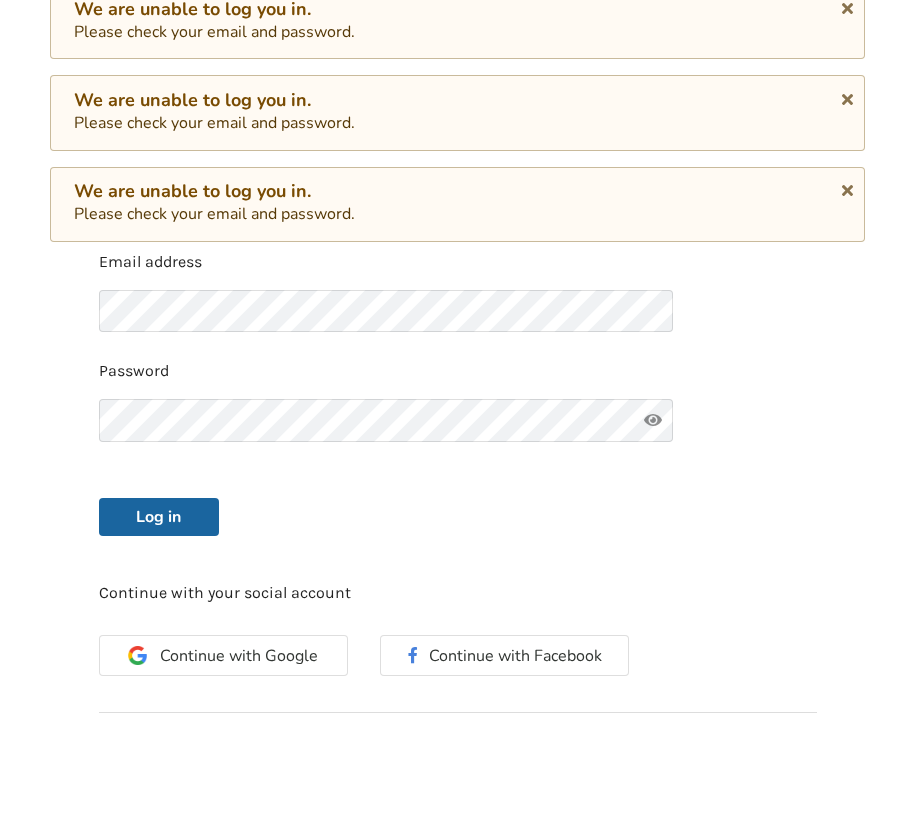 click at bounding box center (653, 500) 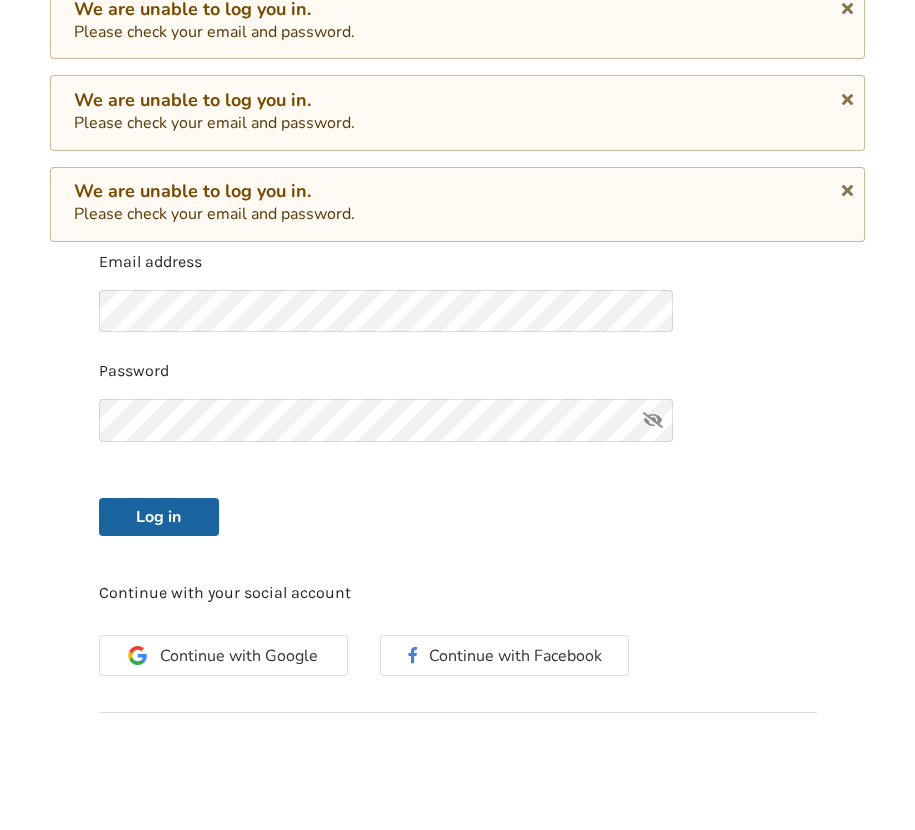 click at bounding box center (653, 500) 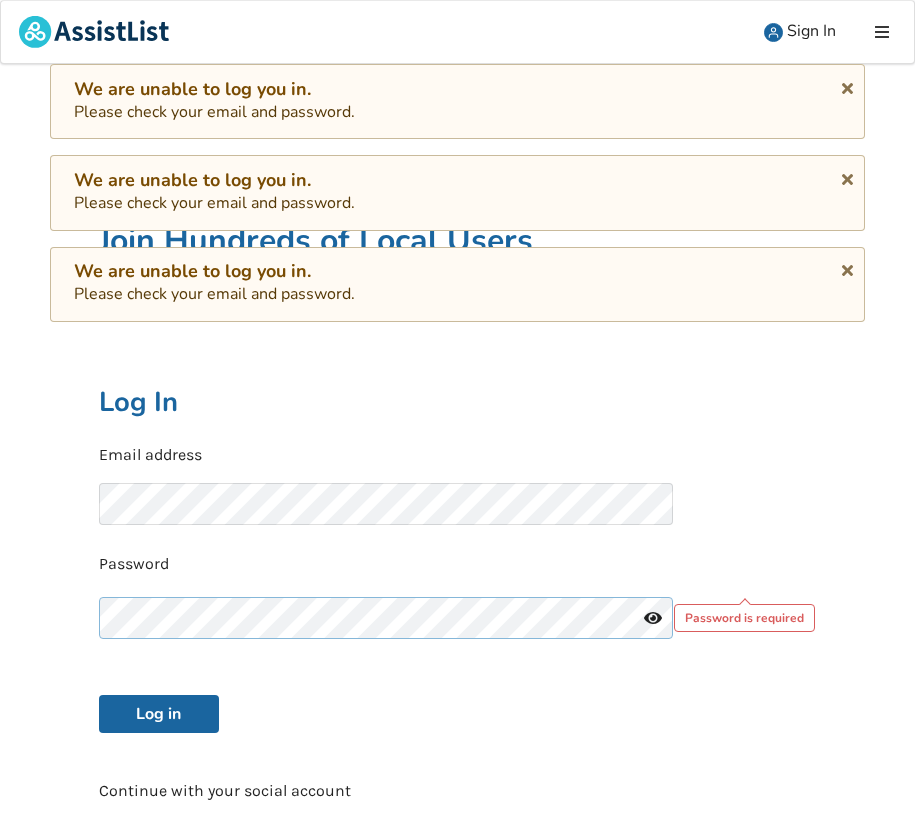 scroll, scrollTop: 0, scrollLeft: 0, axis: both 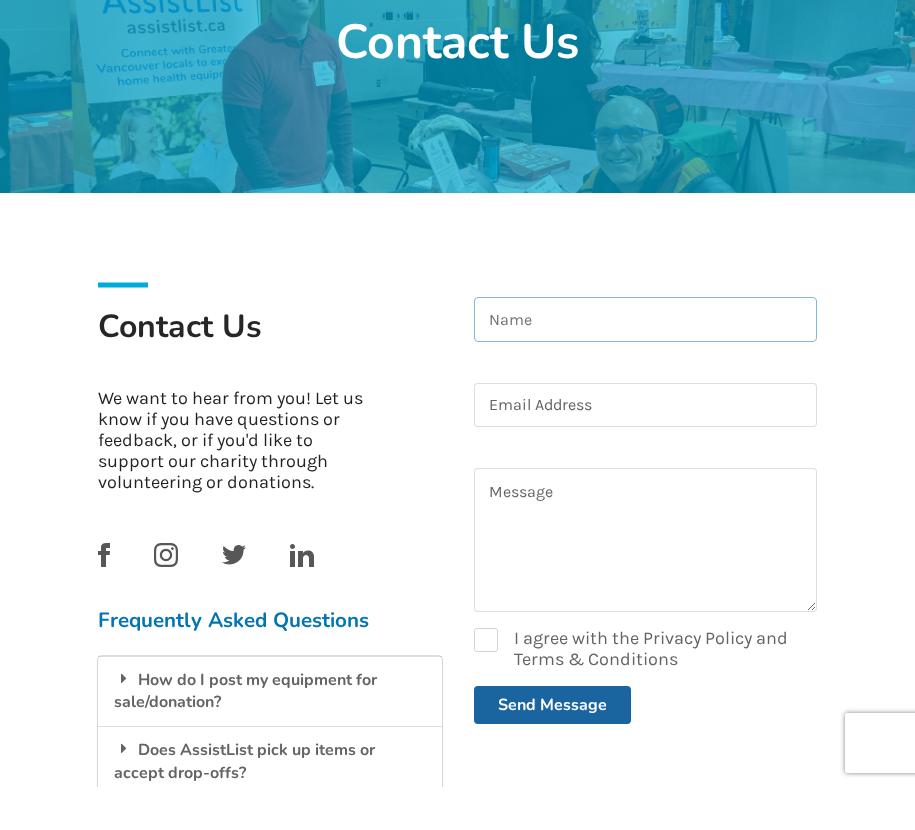 drag, startPoint x: 587, startPoint y: 297, endPoint x: 587, endPoint y: 311, distance: 14 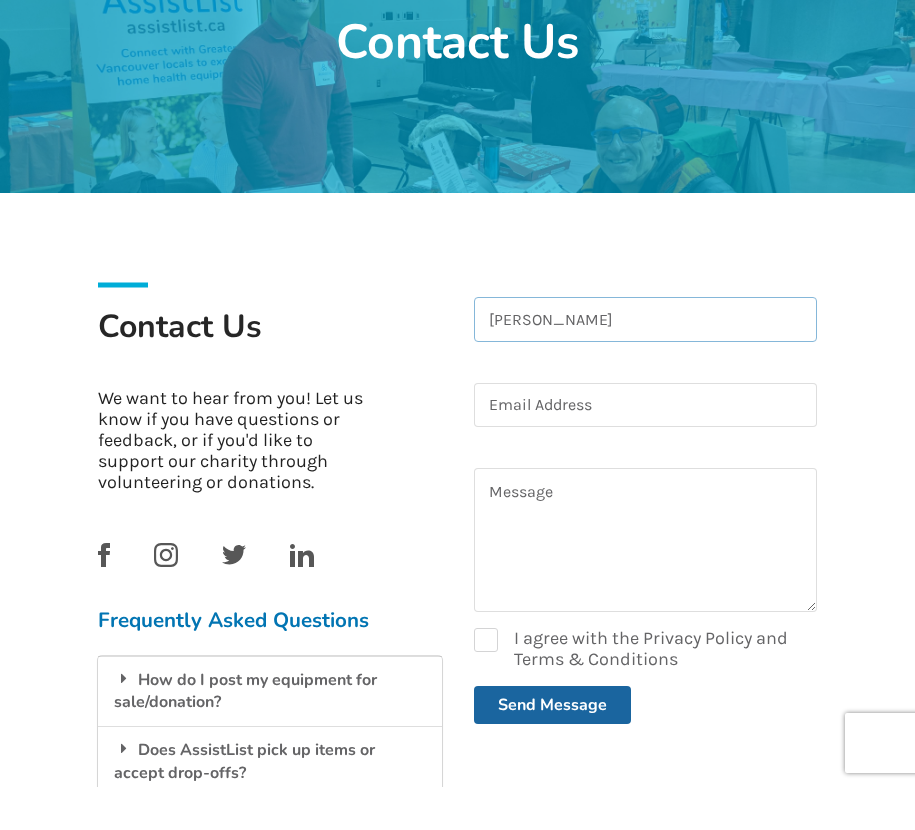 type on "[PERSON_NAME]" 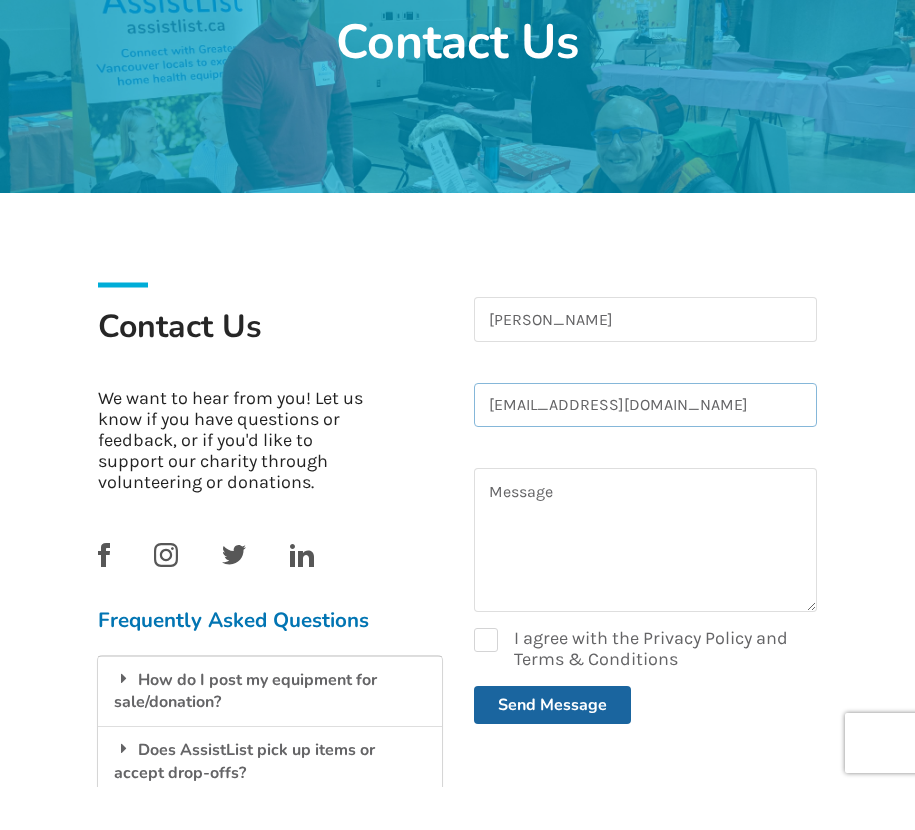 type on "[EMAIL_ADDRESS][DOMAIN_NAME]" 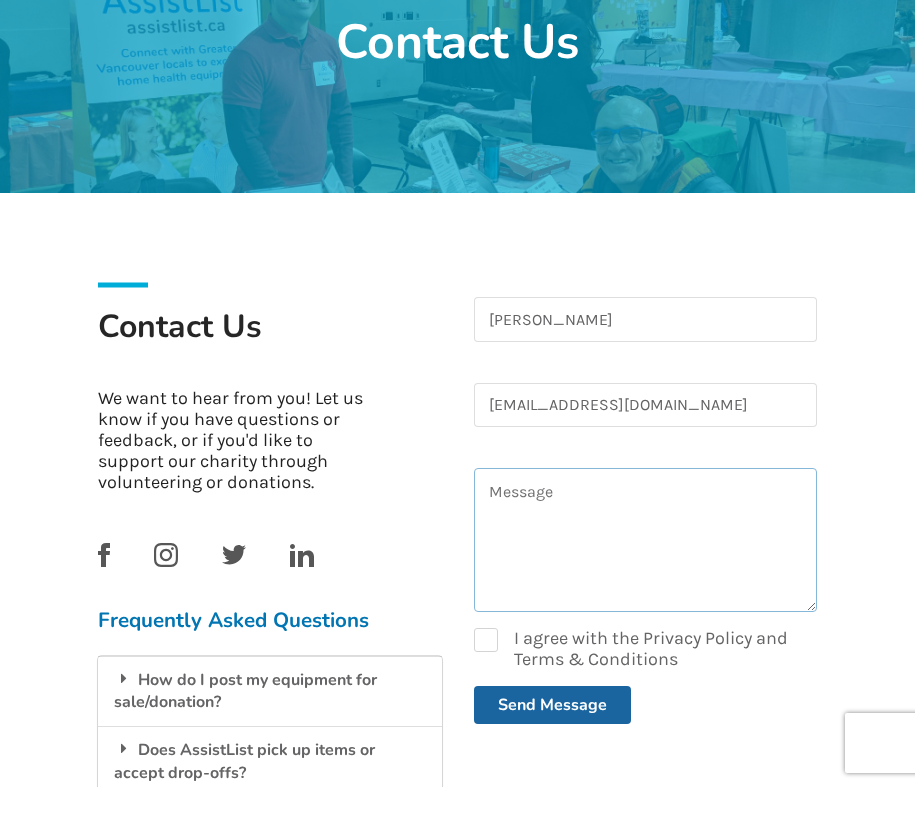 click at bounding box center [646, 583] 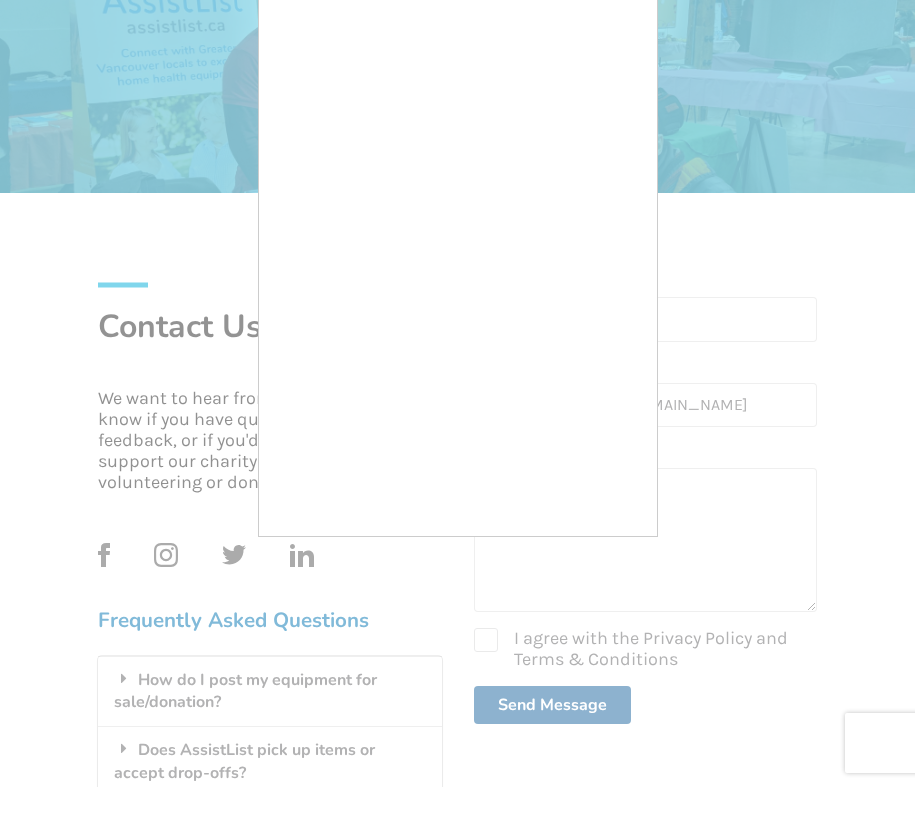 click at bounding box center (457, 415) 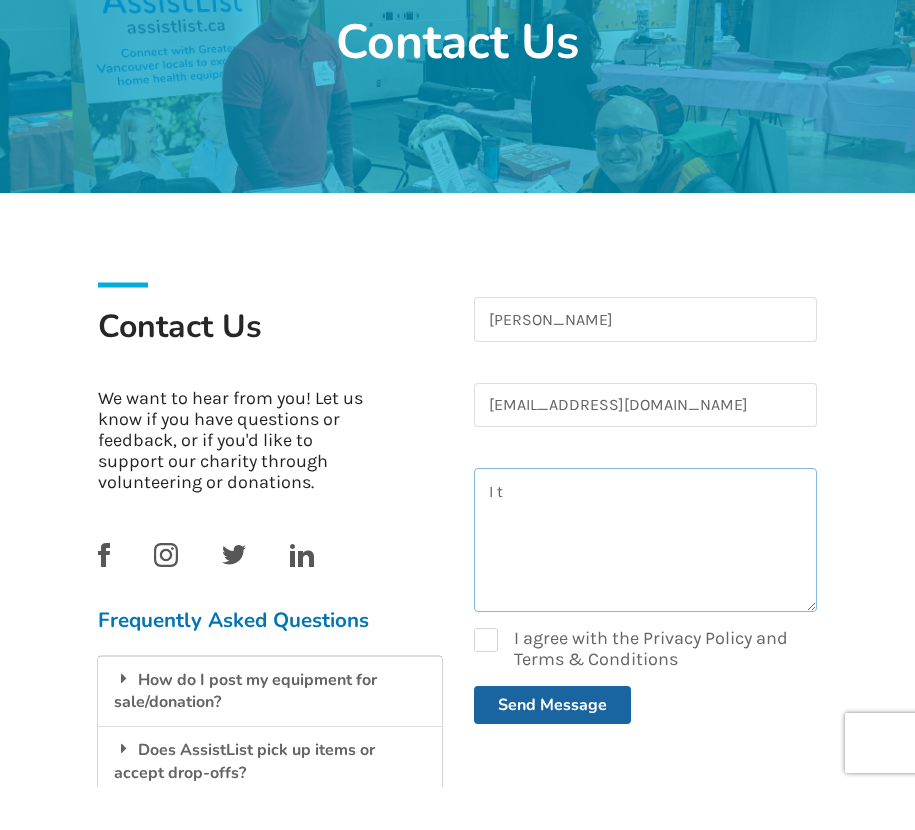 click on "I t" at bounding box center (646, 583) 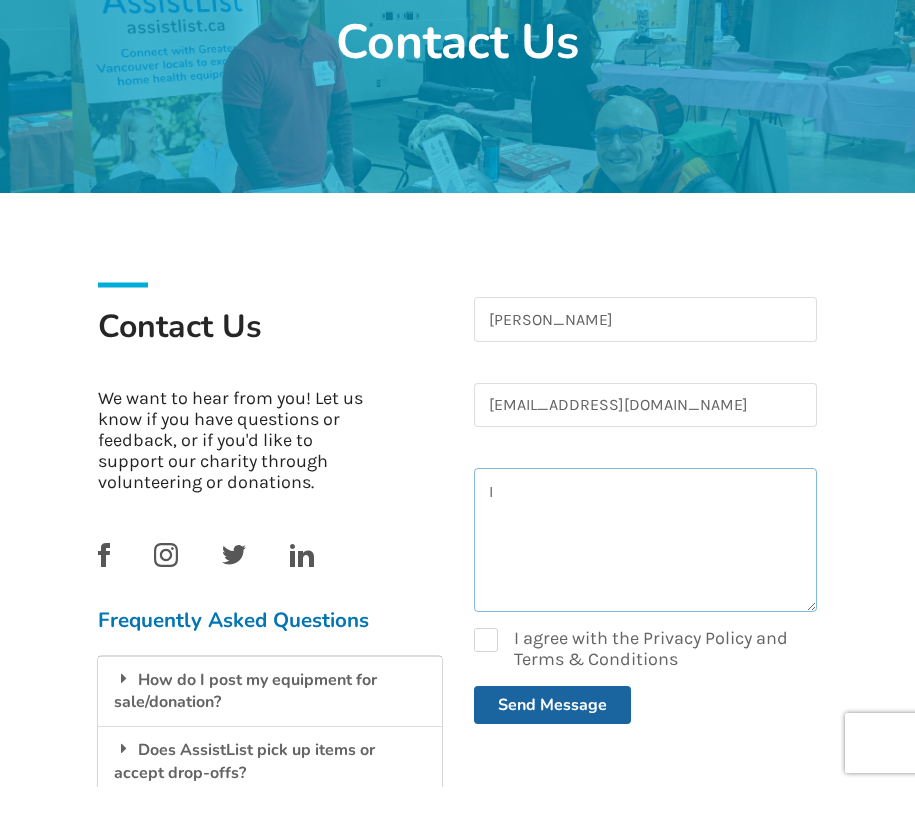 type on "I" 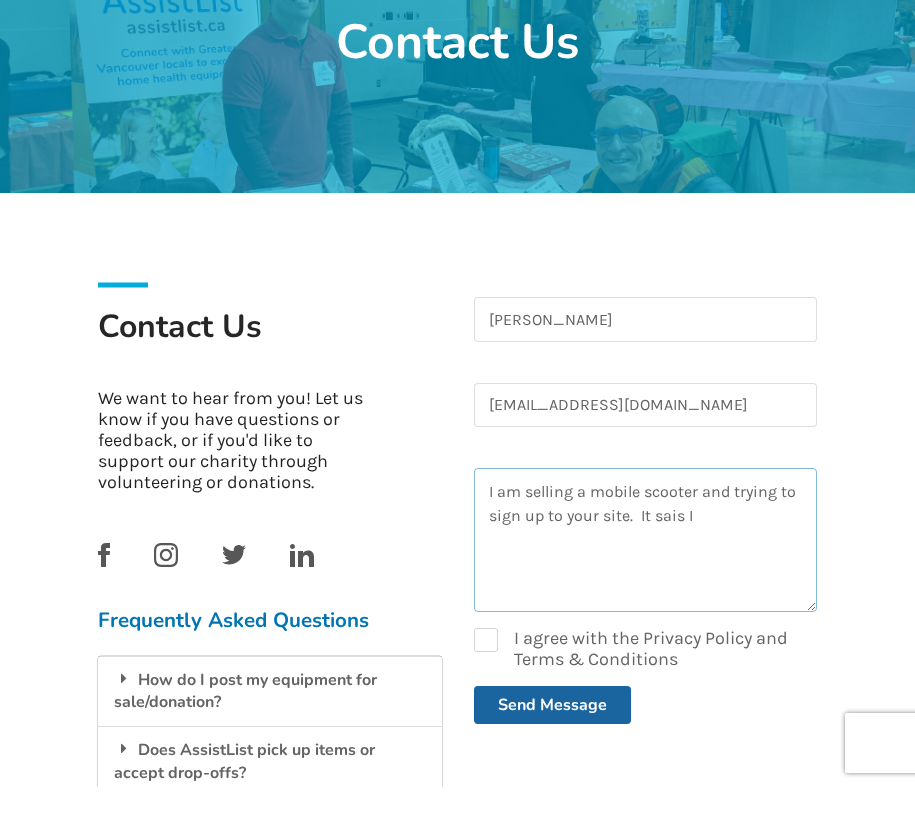 click on "I am selling a mobile scooter and trying to sign up to your site.  It sais I" at bounding box center (646, 583) 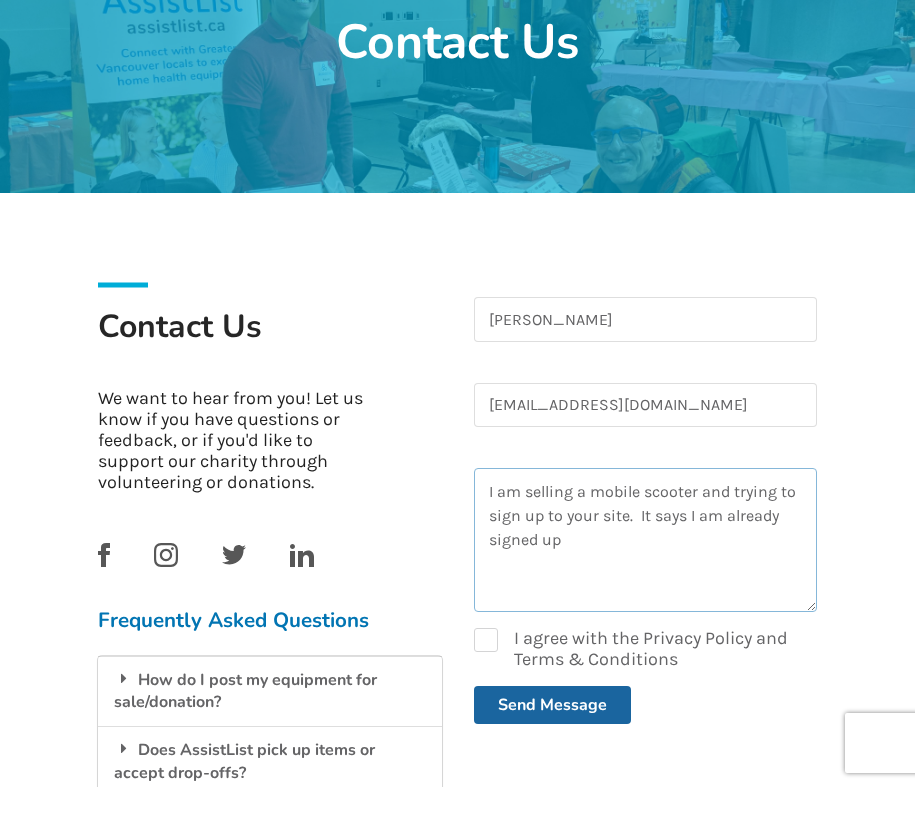 click on "I am selling a mobile scooter and trying to sign up to your site.  It says I am already signed up" at bounding box center [646, 583] 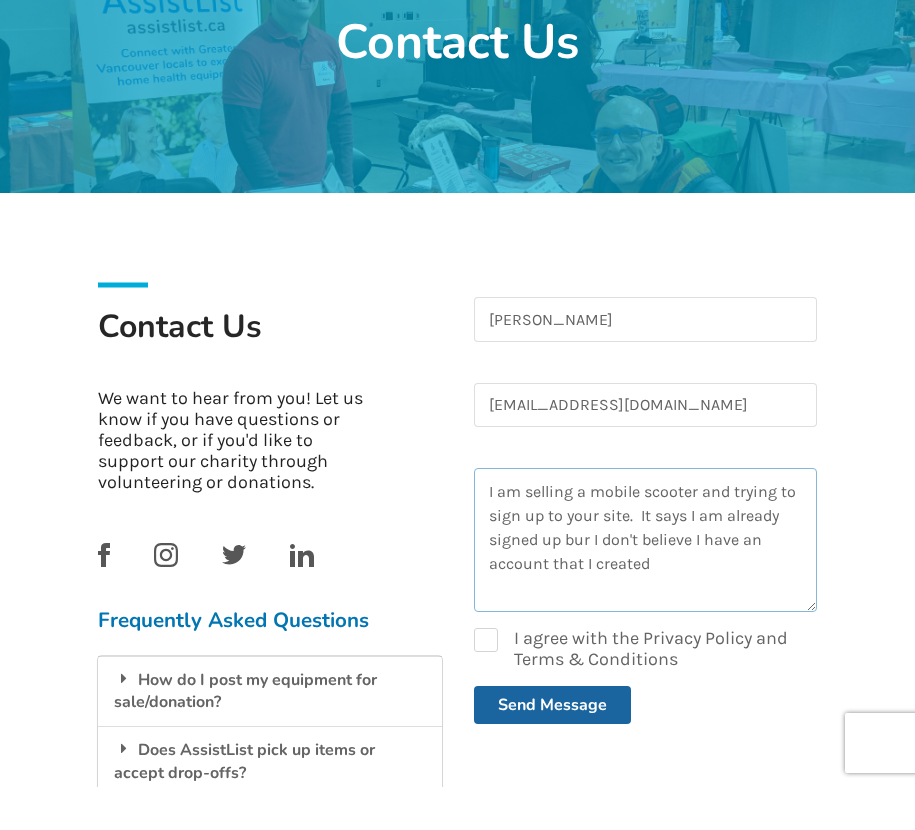 click on "I am selling a mobile scooter and trying to sign up to your site.  It says I am already signed up bur I don't believe I have an account that I creaated" at bounding box center (646, 583) 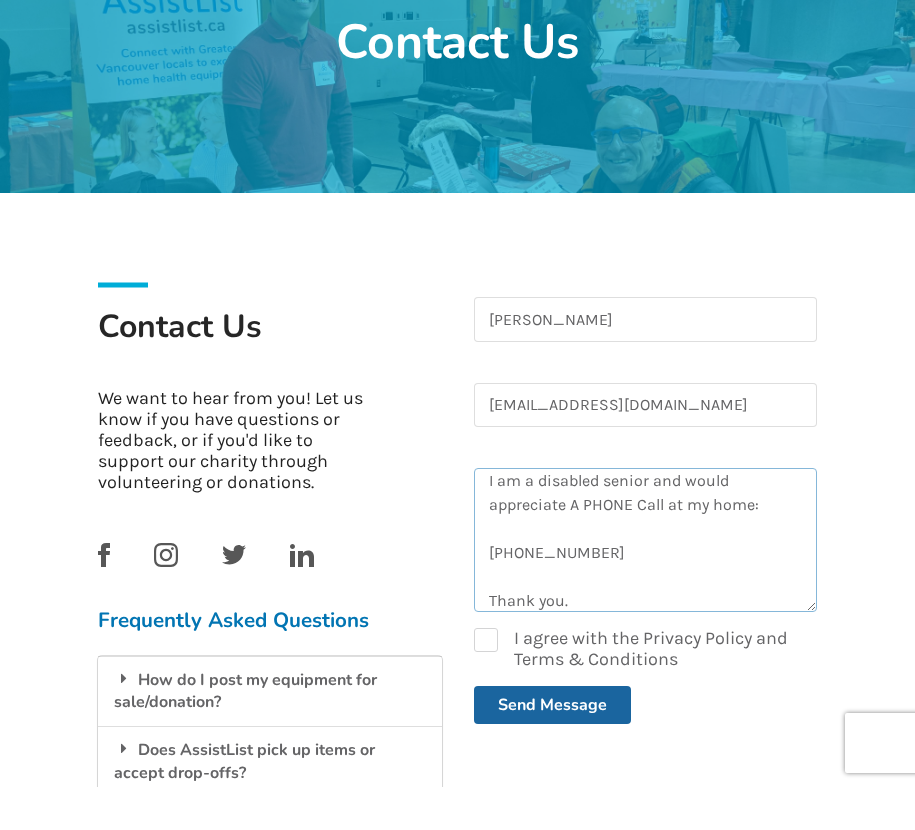 scroll, scrollTop: 203, scrollLeft: 0, axis: vertical 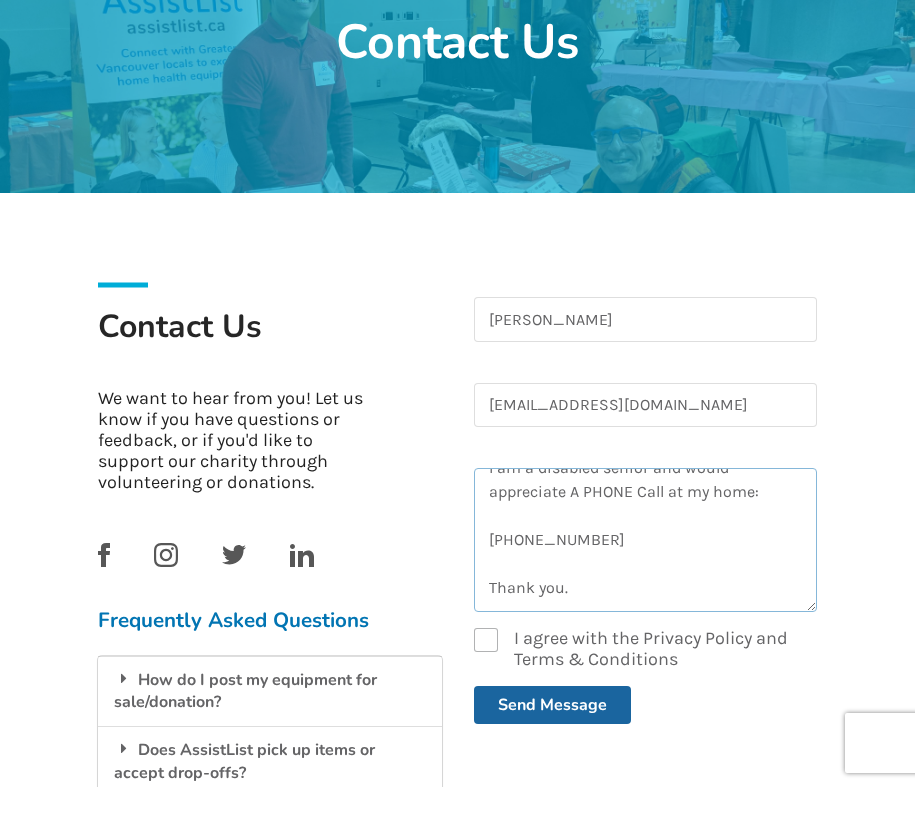 type on "I am selling a mobile scooter and trying to sign up to your site.  It says I am already signed up bur I don't believe I have an account that I created.
Will you please help me.
I am a disabled senior and would appreciate A PHONE Call at my home:
[PHONE_NUMBER]
Thank you." 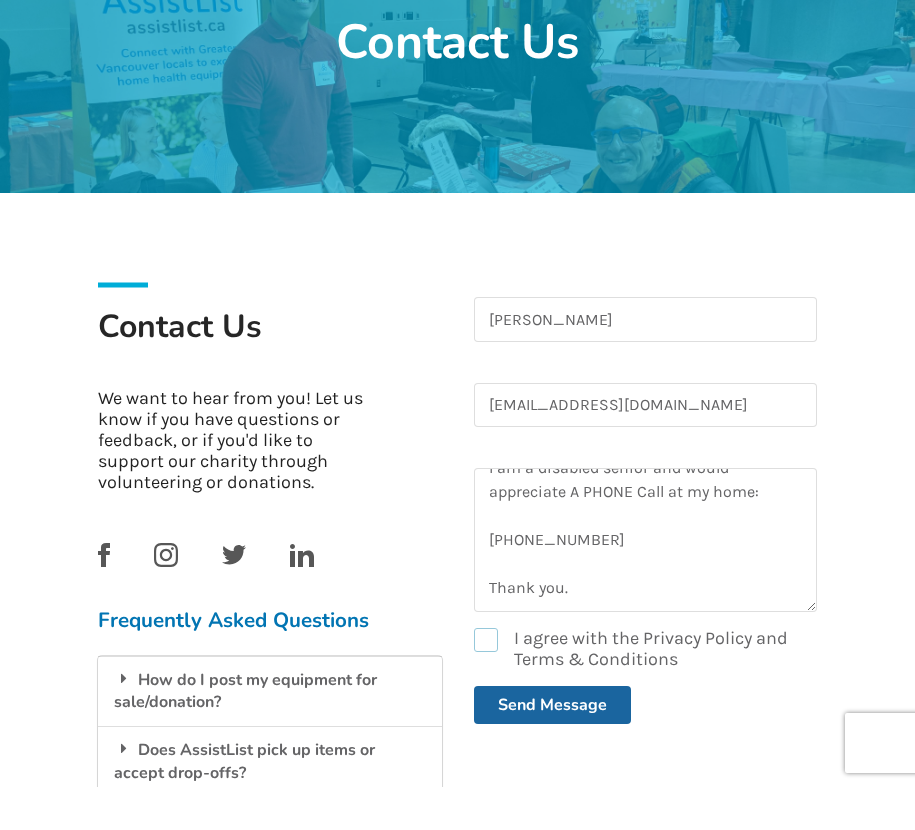 click on "I agree with the Privacy Policy and Terms & Conditions" at bounding box center [646, 692] 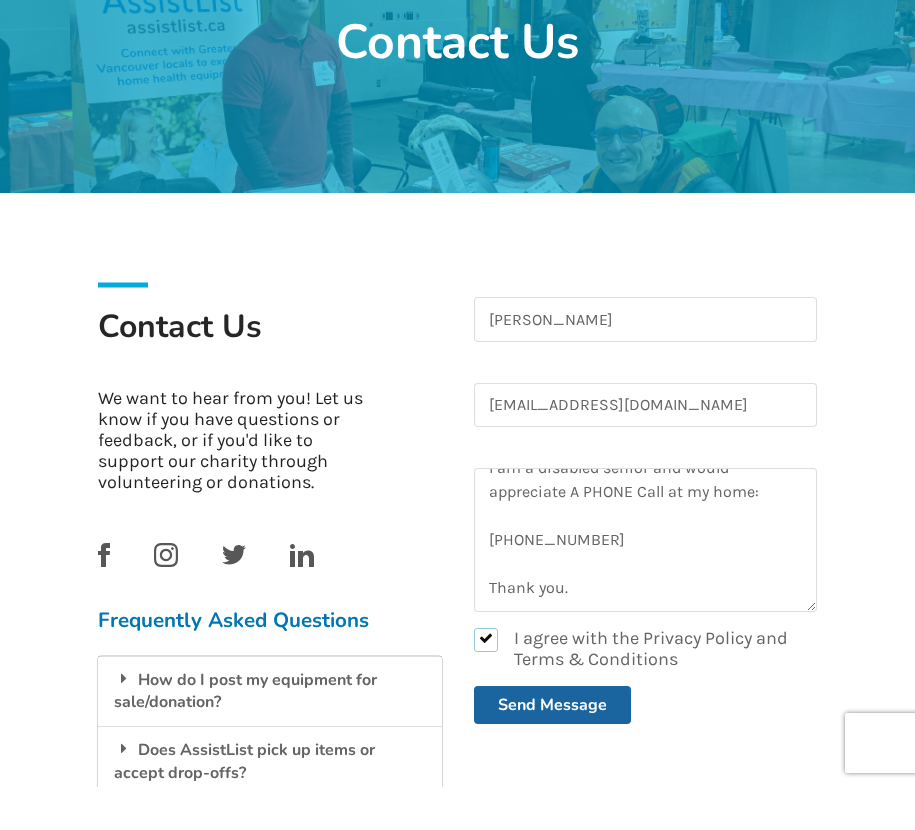 checkbox on "true" 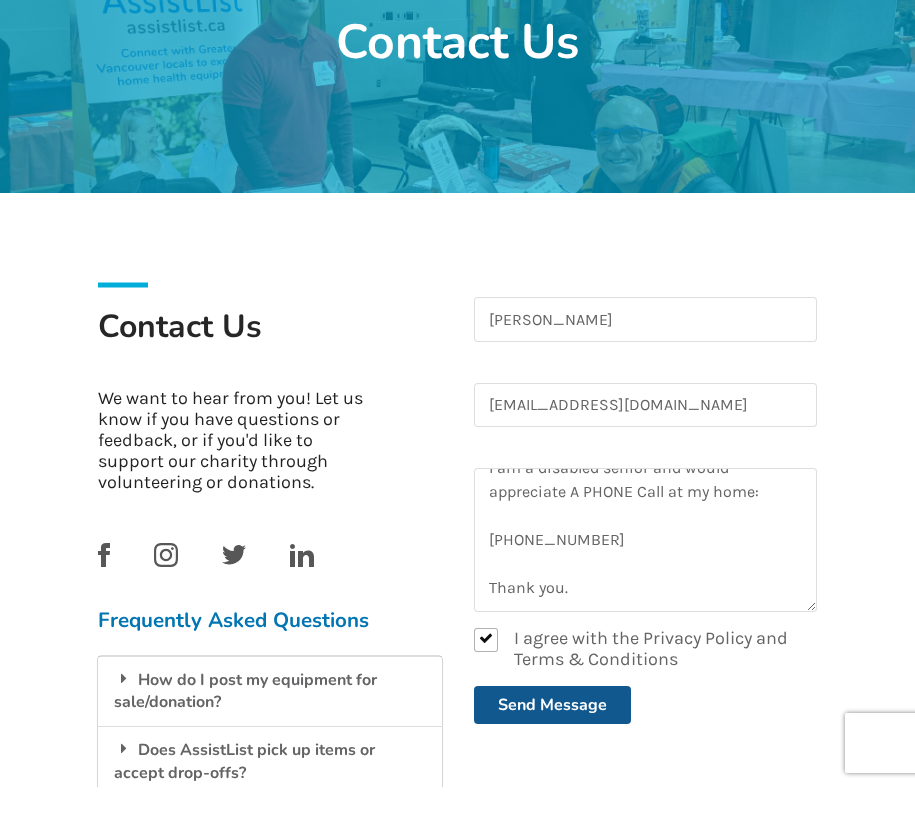 click on "Send Message" at bounding box center (552, 748) 